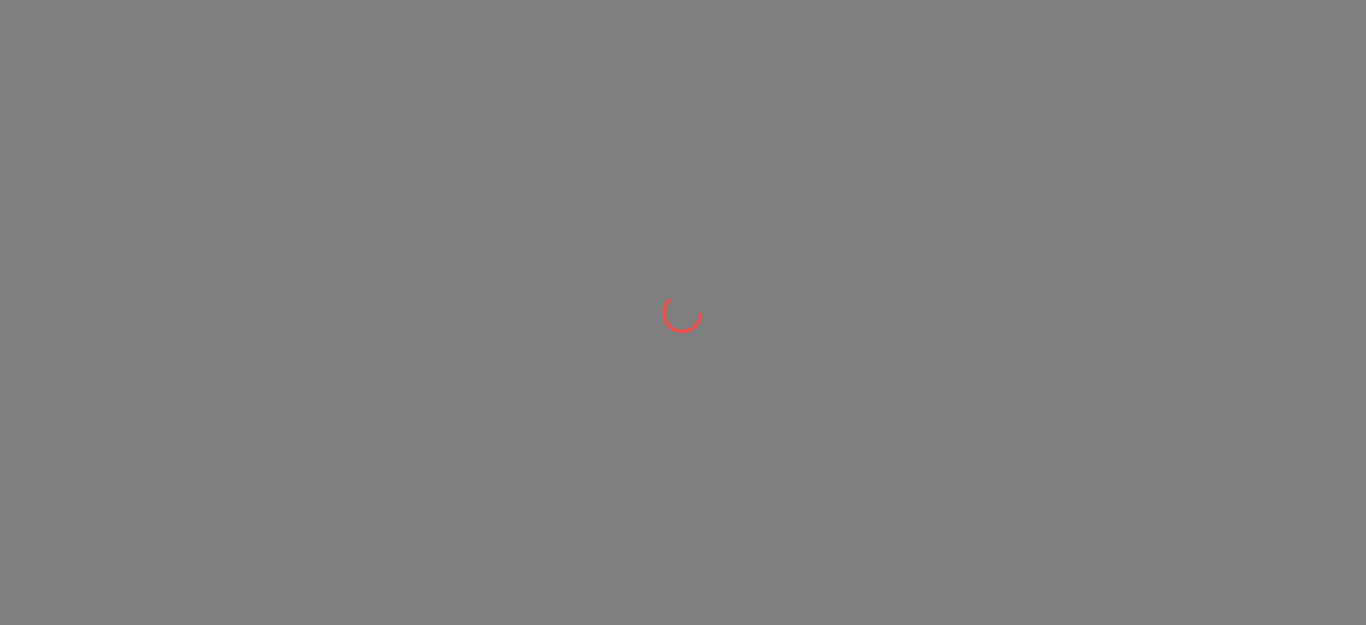 scroll, scrollTop: 0, scrollLeft: 0, axis: both 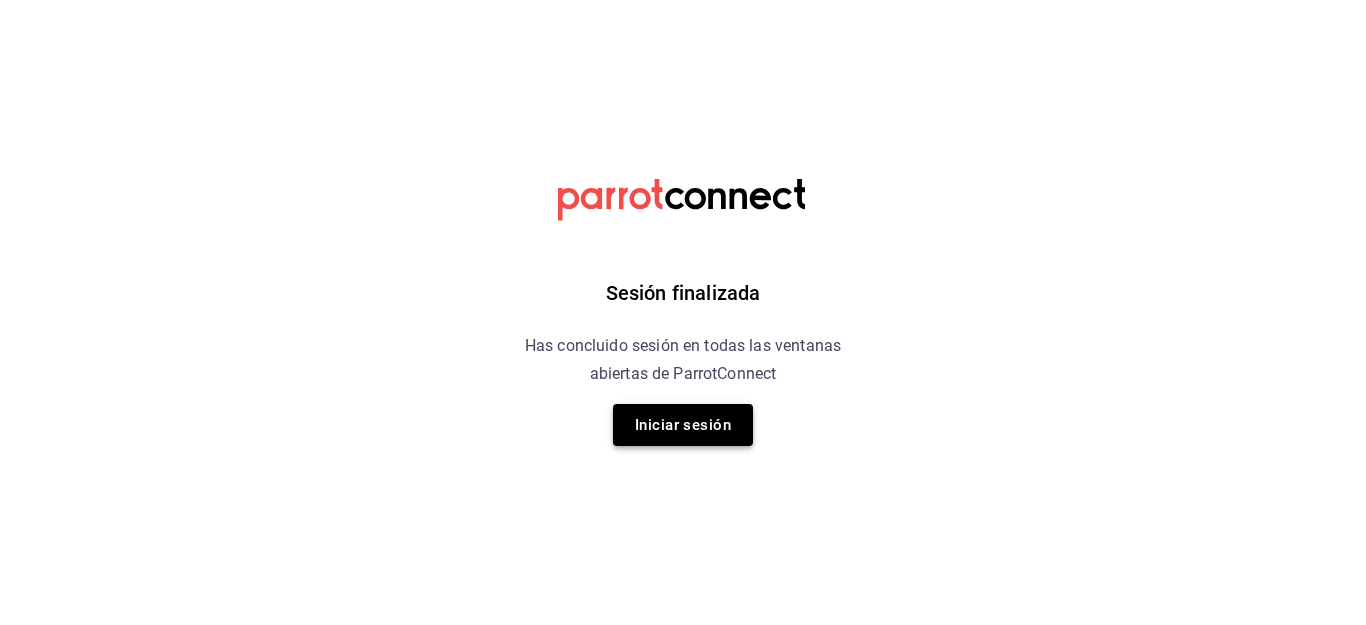 click on "Iniciar sesión" at bounding box center [683, 425] 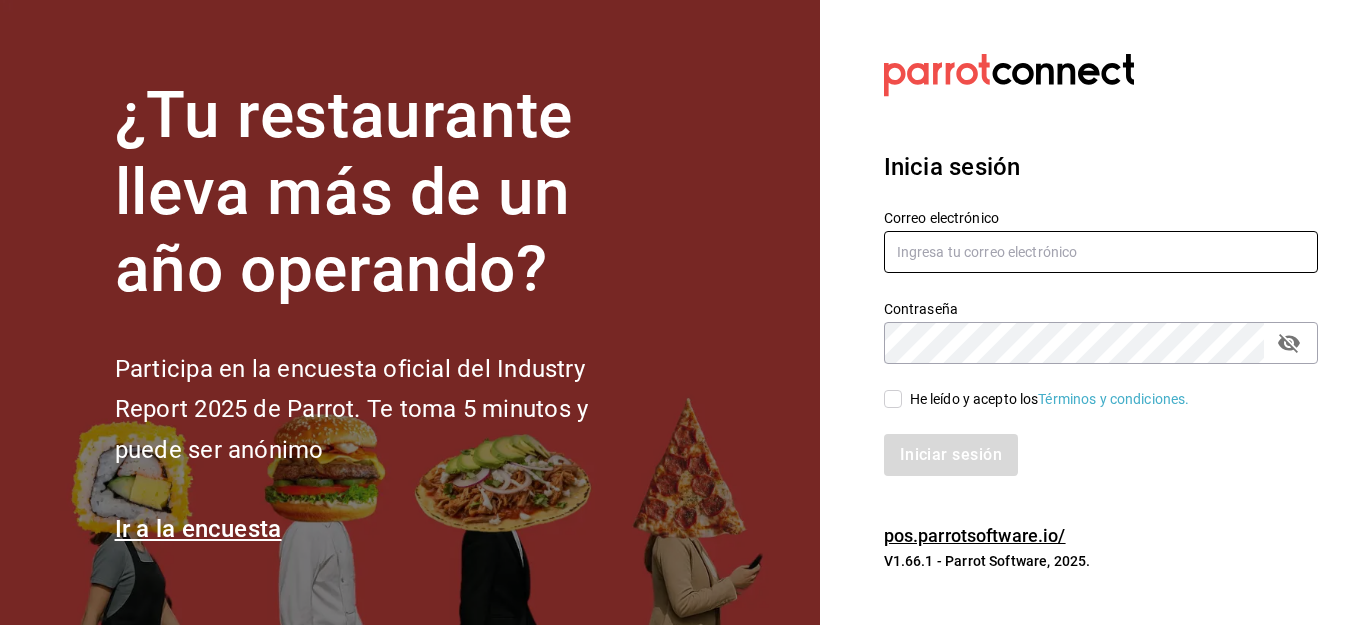 click at bounding box center [1101, 252] 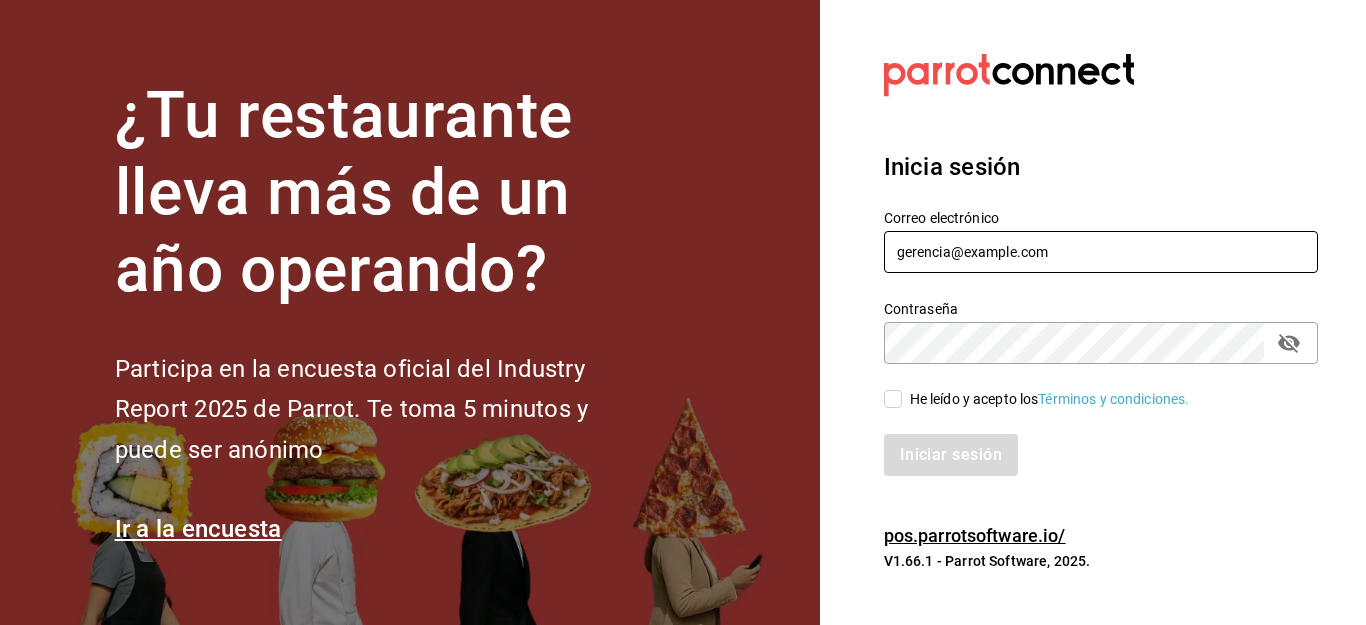 type on "gerencia@beefcapital.com" 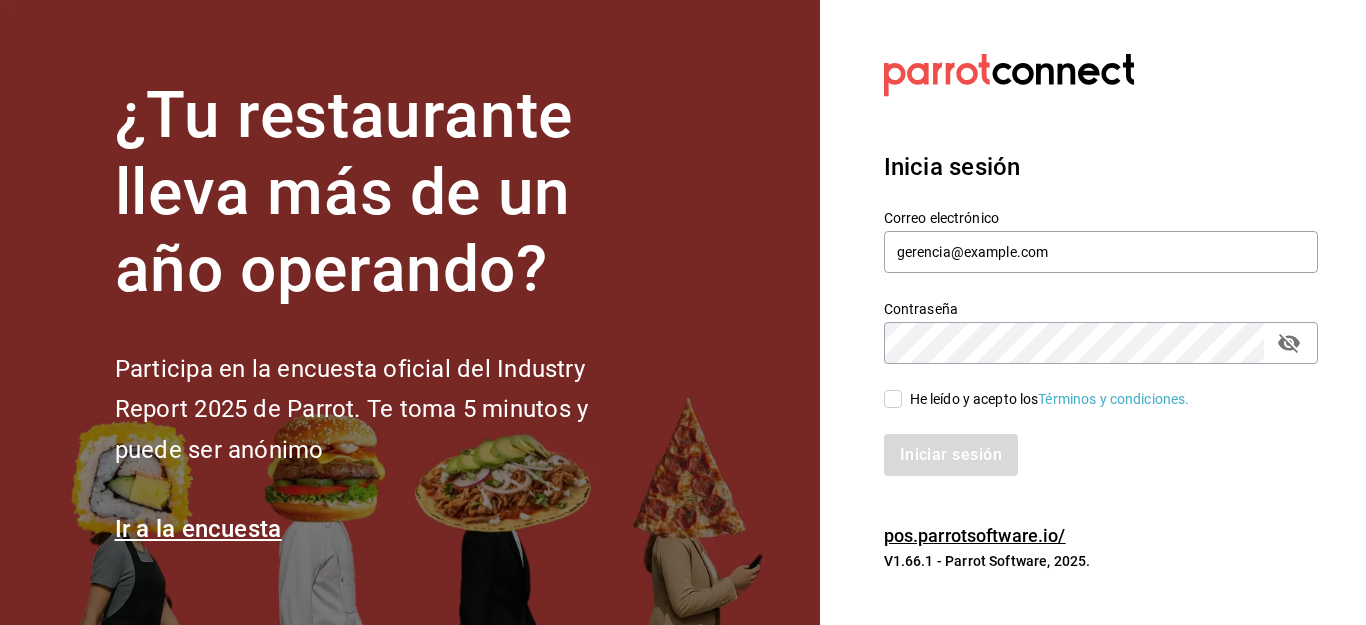 click on "He leído y acepto los  Términos y condiciones." at bounding box center [893, 399] 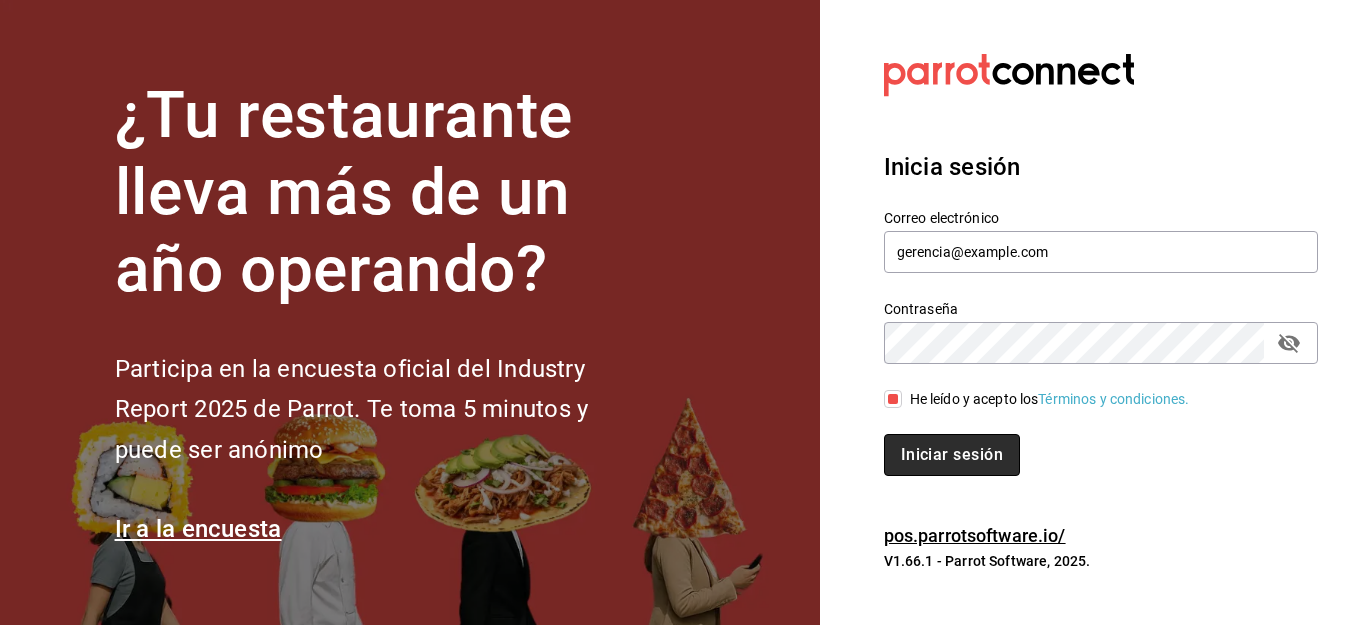 click on "Iniciar sesión" at bounding box center (952, 455) 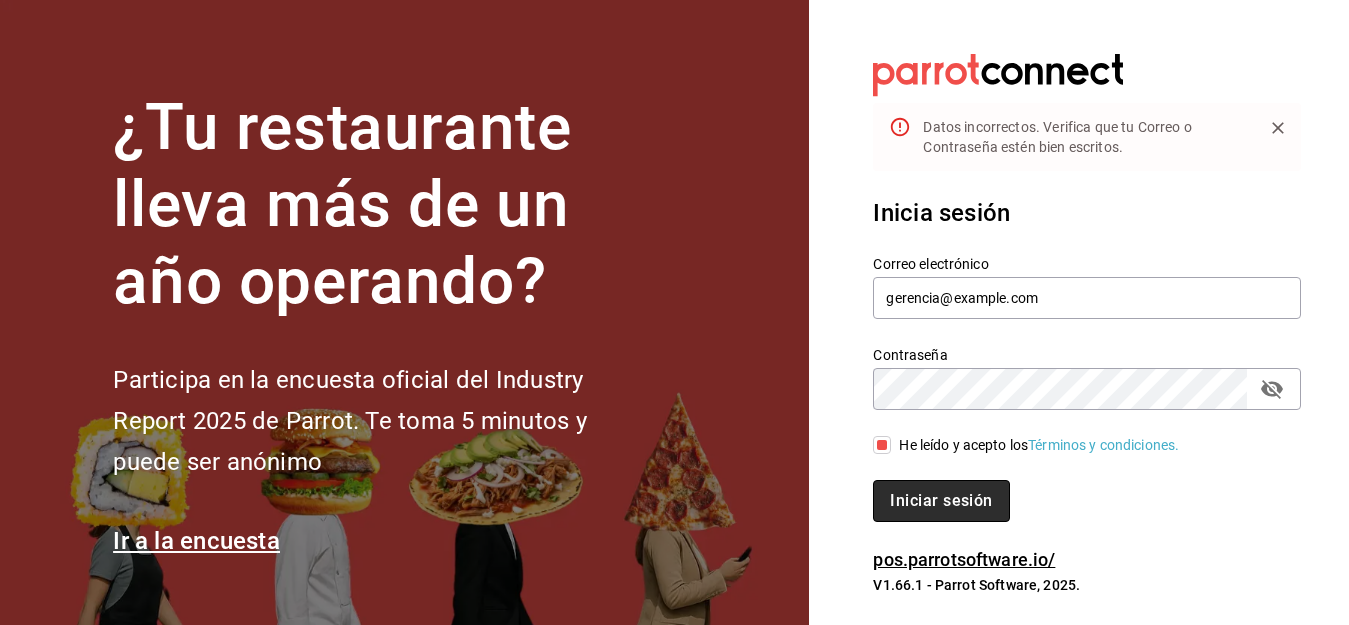 click on "Iniciar sesión" at bounding box center (941, 501) 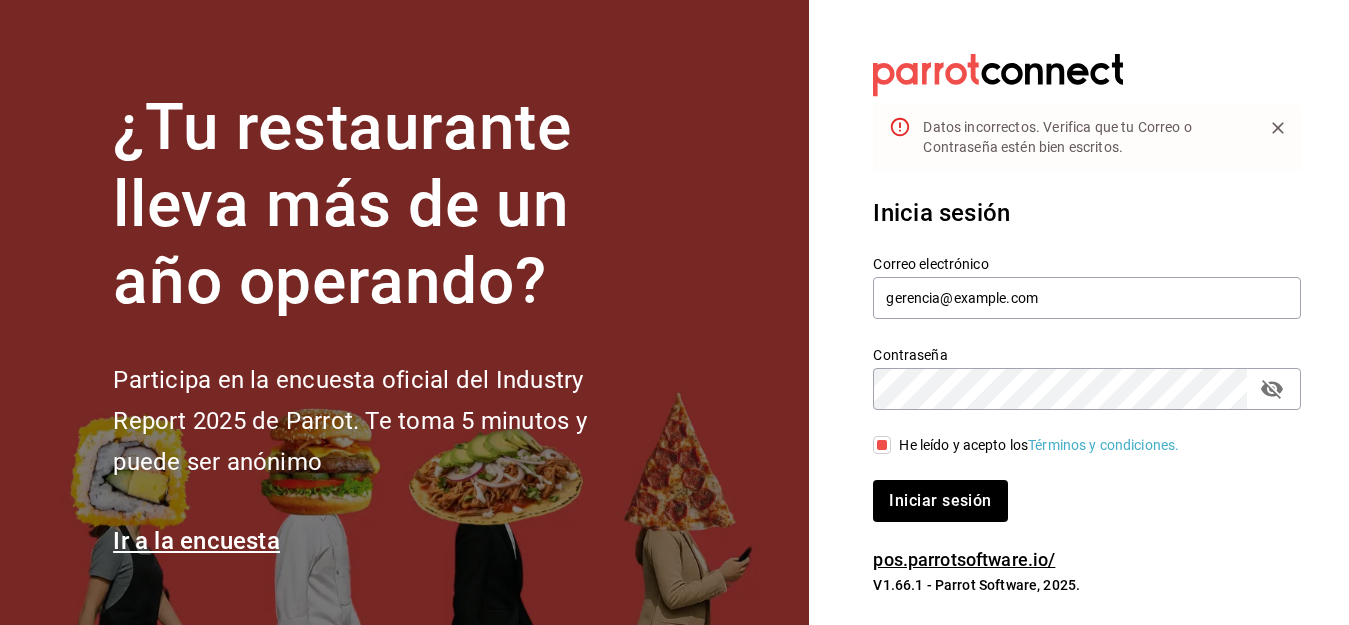 click 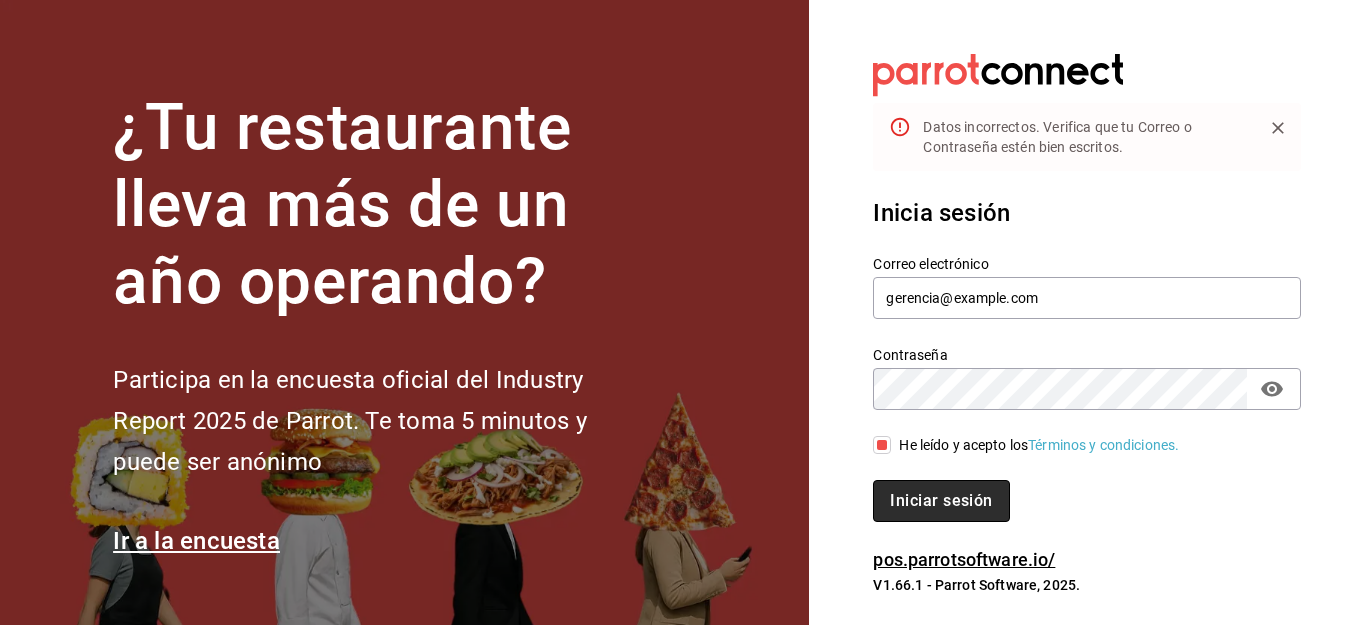 click on "Iniciar sesión" at bounding box center [941, 501] 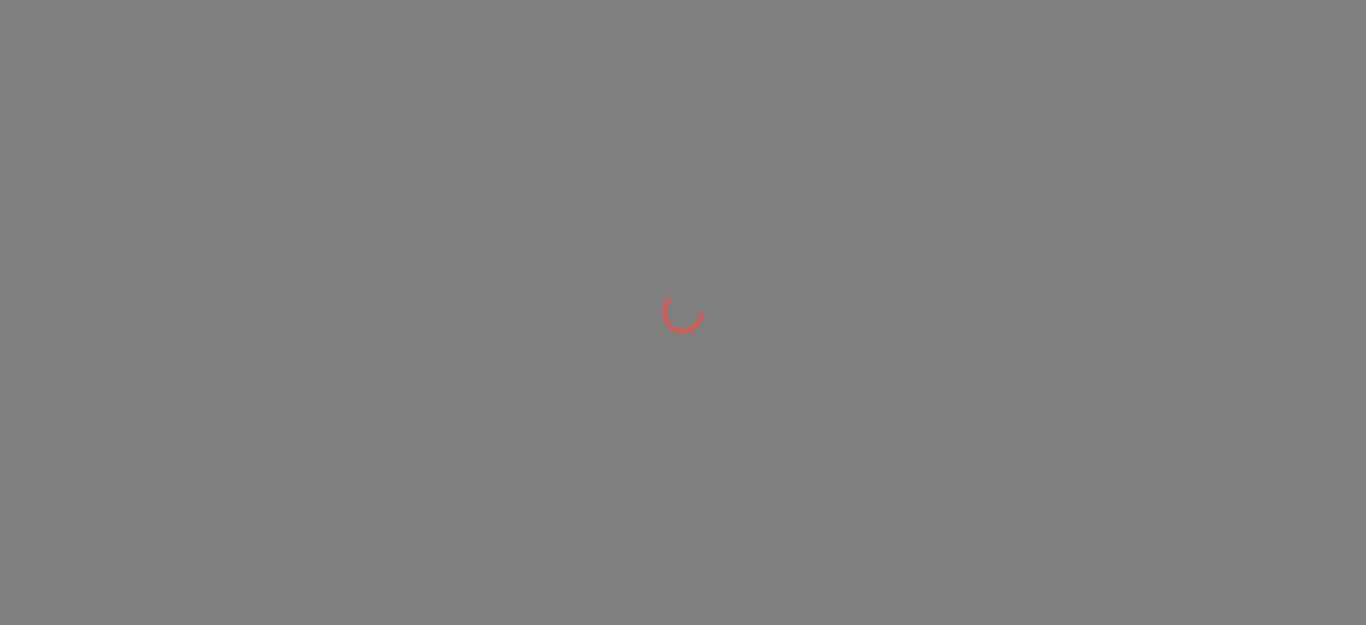 scroll, scrollTop: 0, scrollLeft: 0, axis: both 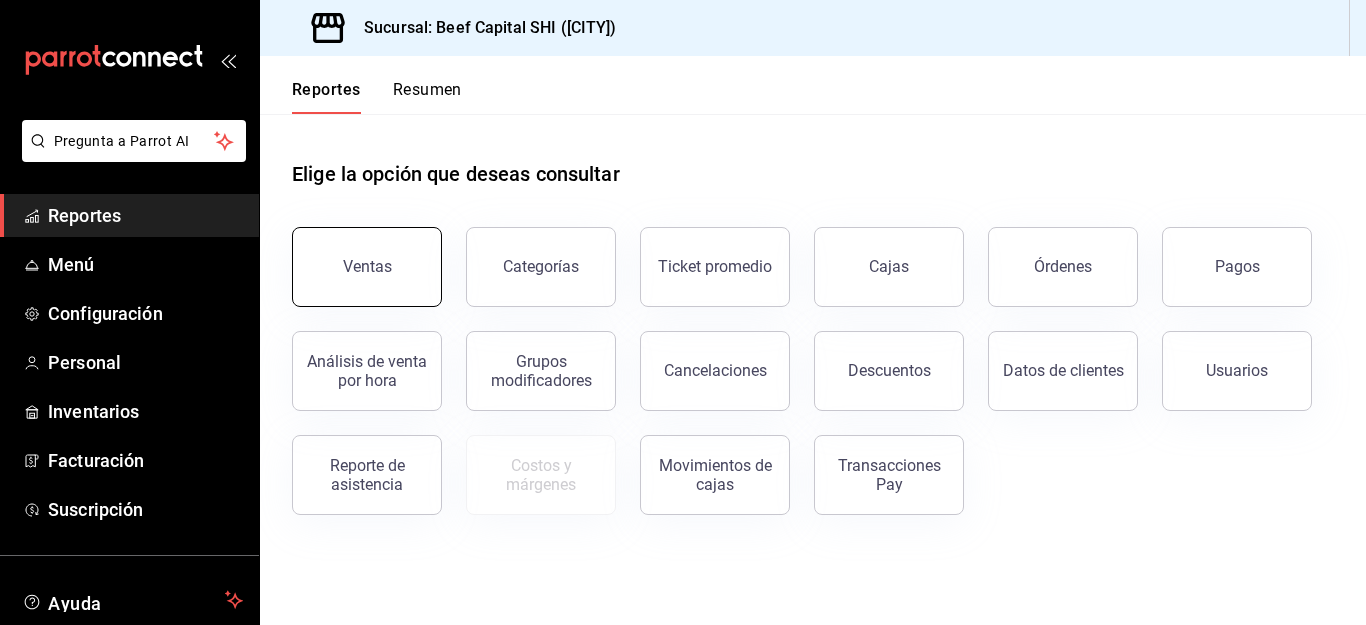 click on "Ventas" at bounding box center [367, 267] 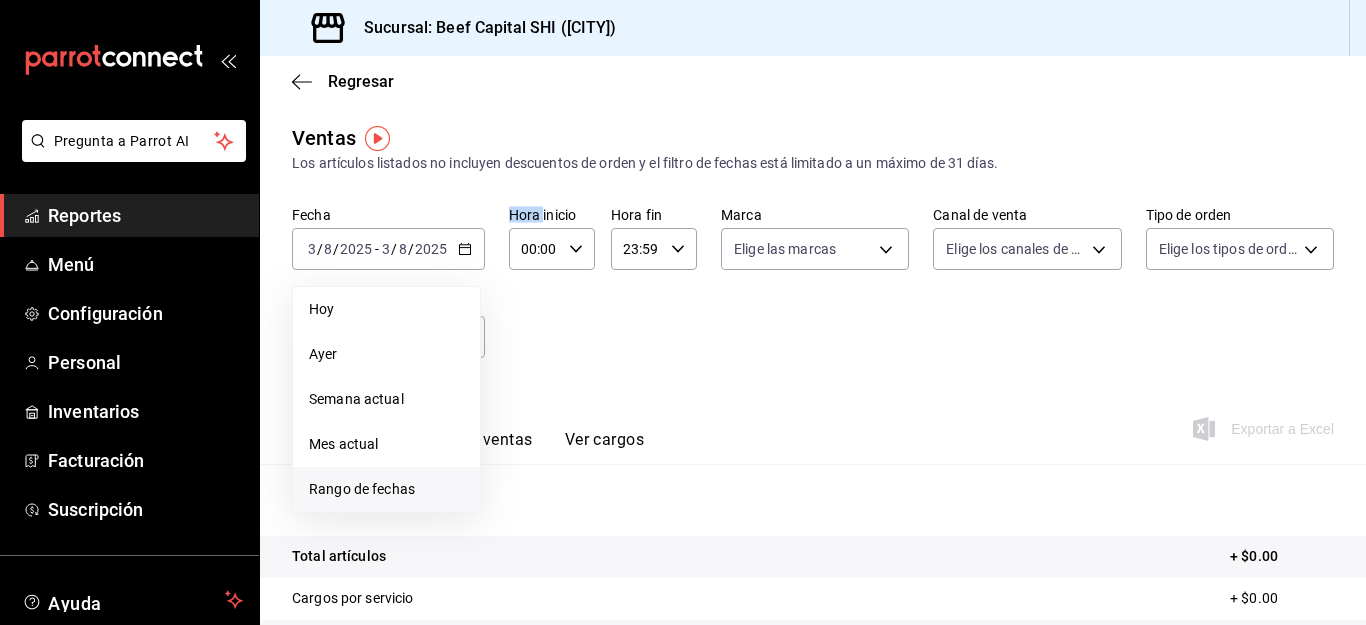 click on "Rango de fechas" at bounding box center (386, 489) 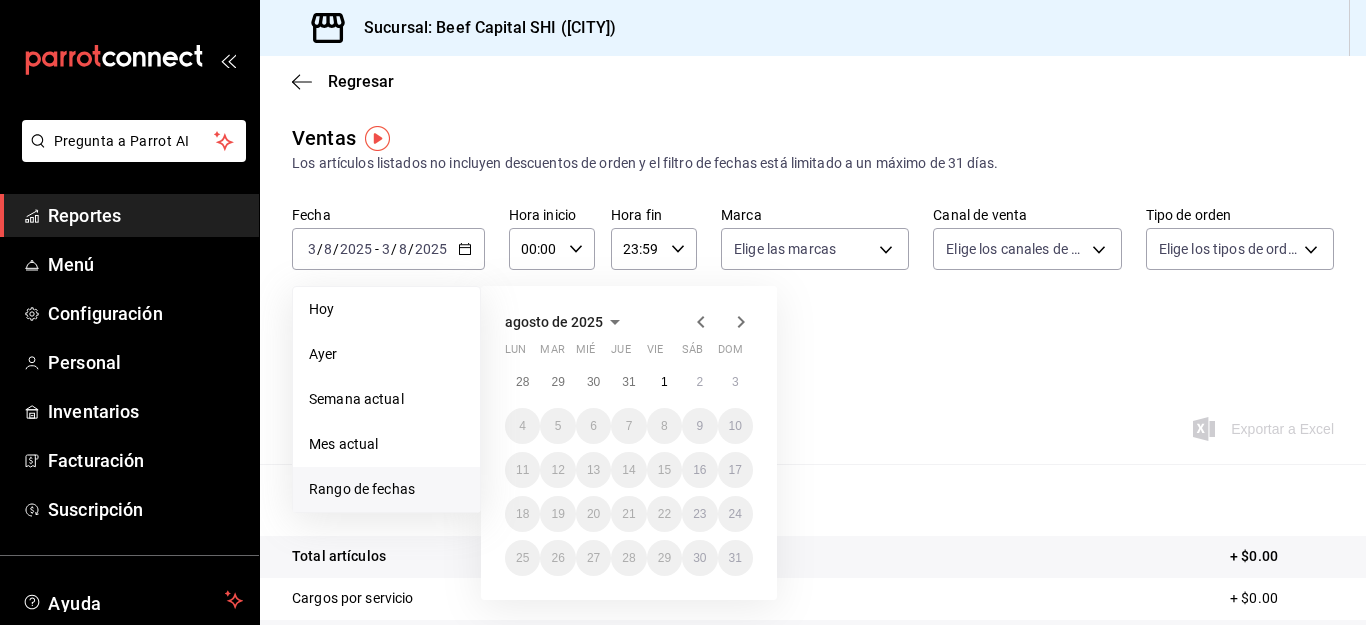 click 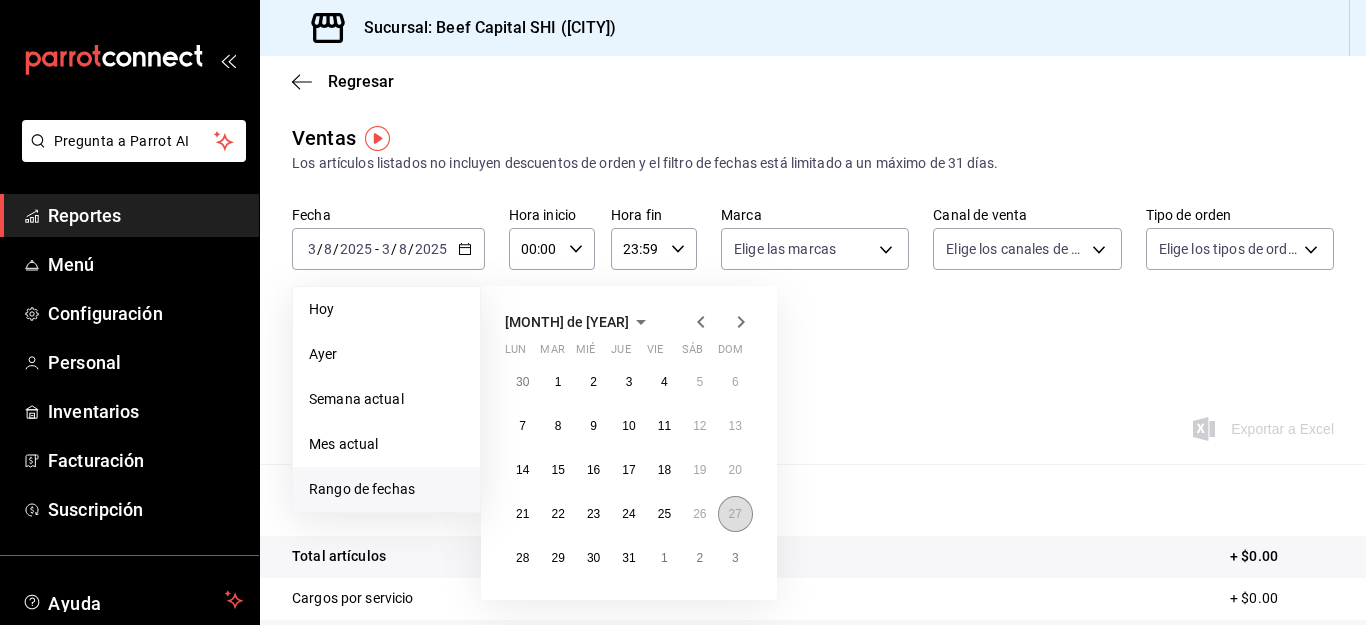click on "27" at bounding box center [735, 514] 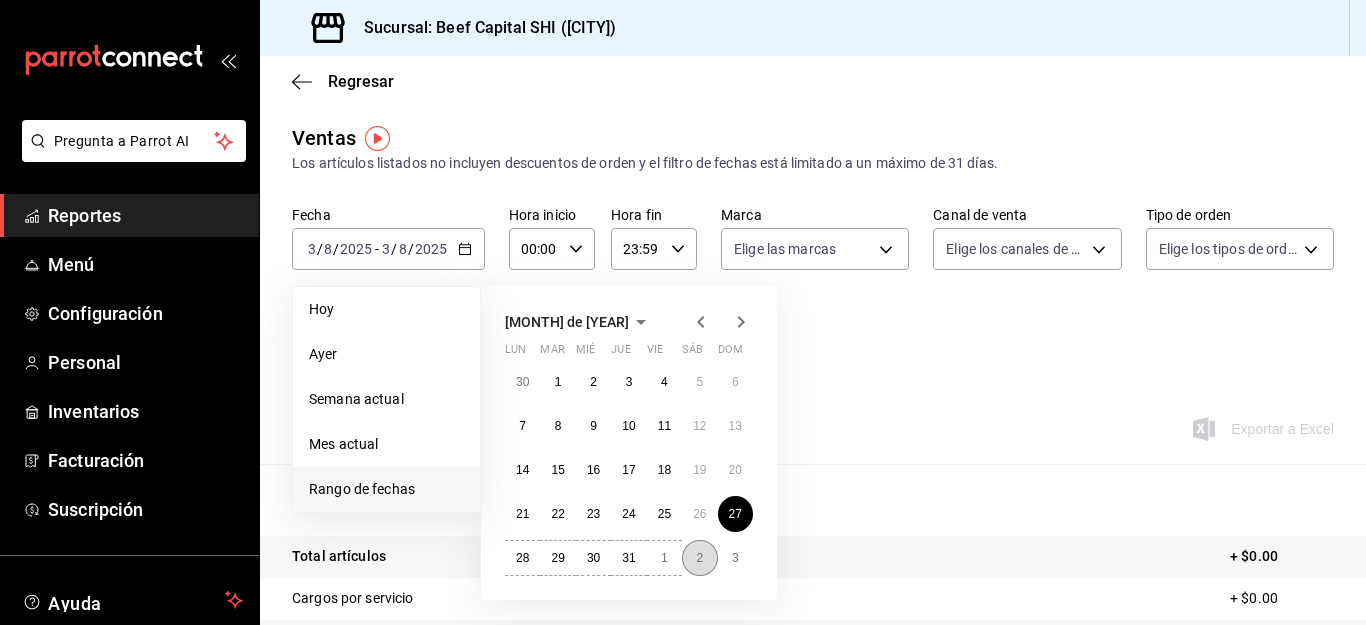 click on "2" at bounding box center (699, 558) 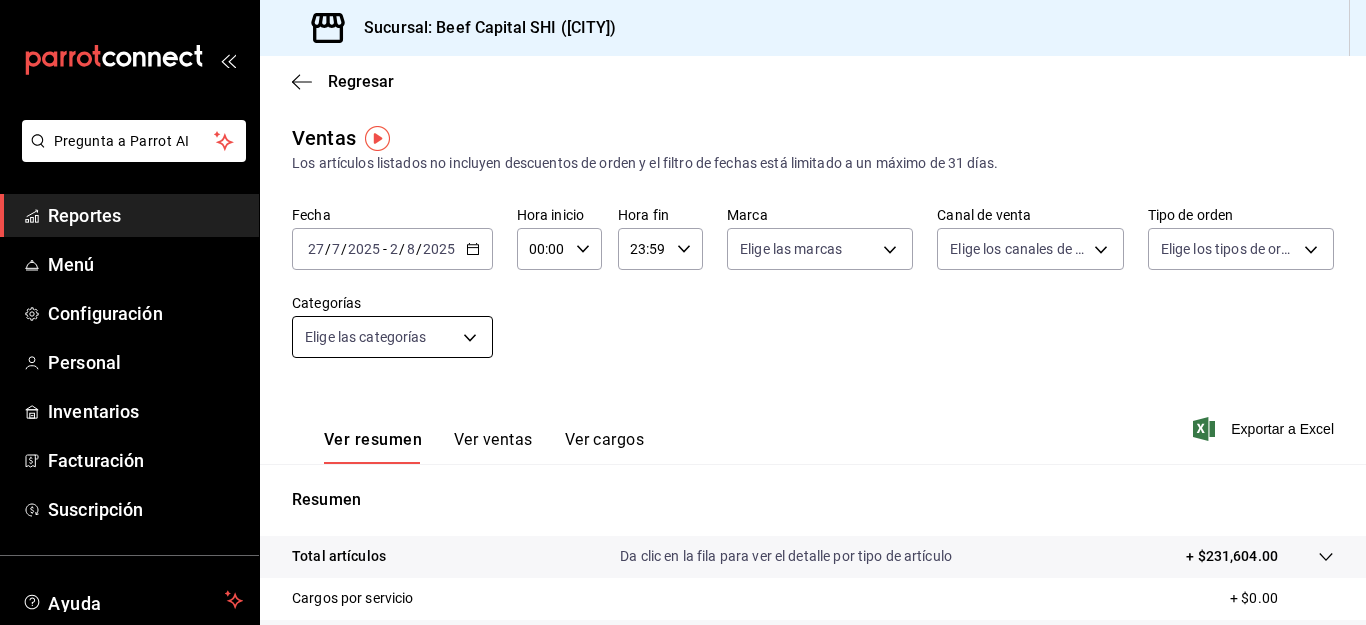 click on "Pregunta a Parrot AI Reportes   Menú   Configuración   Personal   Inventarios   Facturación   Suscripción   Ayuda Recomienda Parrot   [FIRST] [LAST]   Sugerir nueva función   Sucursal: Beef Capital SHI ([CITY]) Regresar Ventas Los artículos listados no incluyen descuentos de orden y el filtro de fechas está limitado a un máximo de 31 días. Fecha [DATE] [DAY] / [MONTH] / [YEAR] - [DATE] [DAY] / [MONTH] / [YEAR] Hora inicio 00:00 Hora inicio Hora fin 23:59 Hora fin Marca Elige las marcas Canal de venta Elige los canales de venta Tipo de orden Elige los tipos de orden Categorías Elige las categorías Ver resumen Ver ventas Ver cargos Exportar a Excel Resumen Total artículos Da clic en la fila para ver el detalle por tipo de artículo + $231,604.00 Cargos por servicio + $0.00 Venta bruta = $231,604.00 Descuentos totales - $4,015.00 Certificados de regalo - $0.00 Venta total = $227,589.00 Impuestos - $31,391.59 Venta neta = $196,197.41 Pregunta a Parrot AI Reportes   Menú   Configuración   Personal" at bounding box center [683, 312] 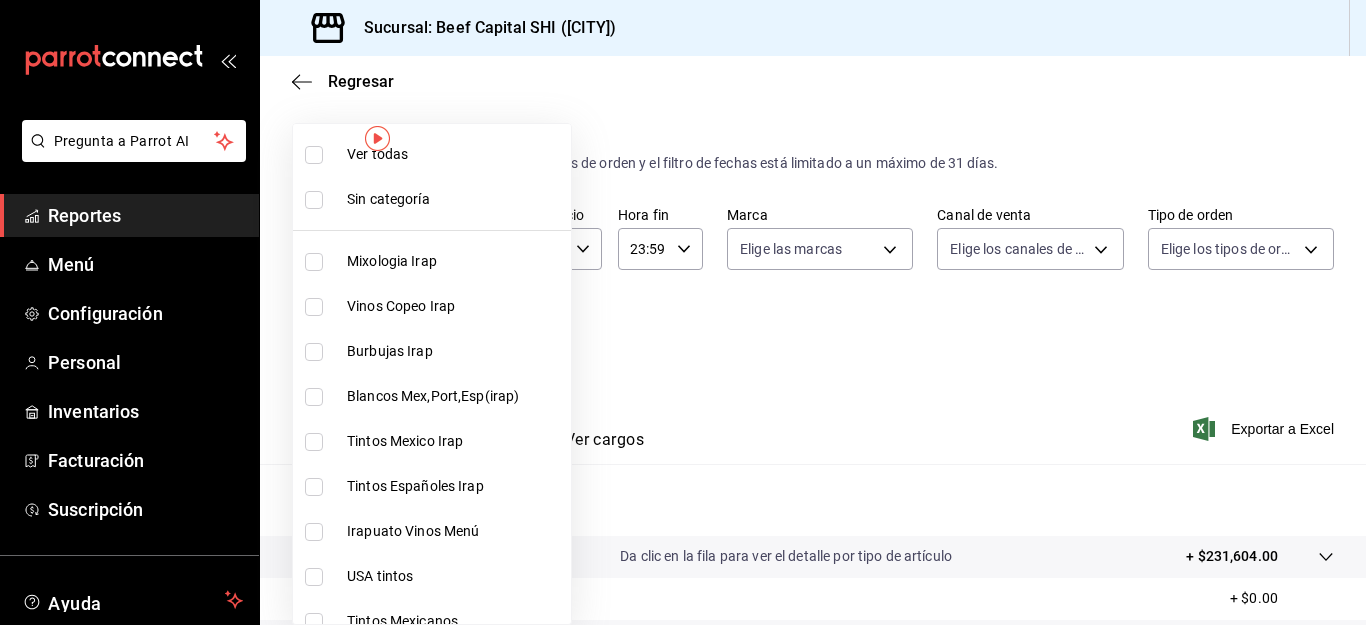 click at bounding box center (314, 307) 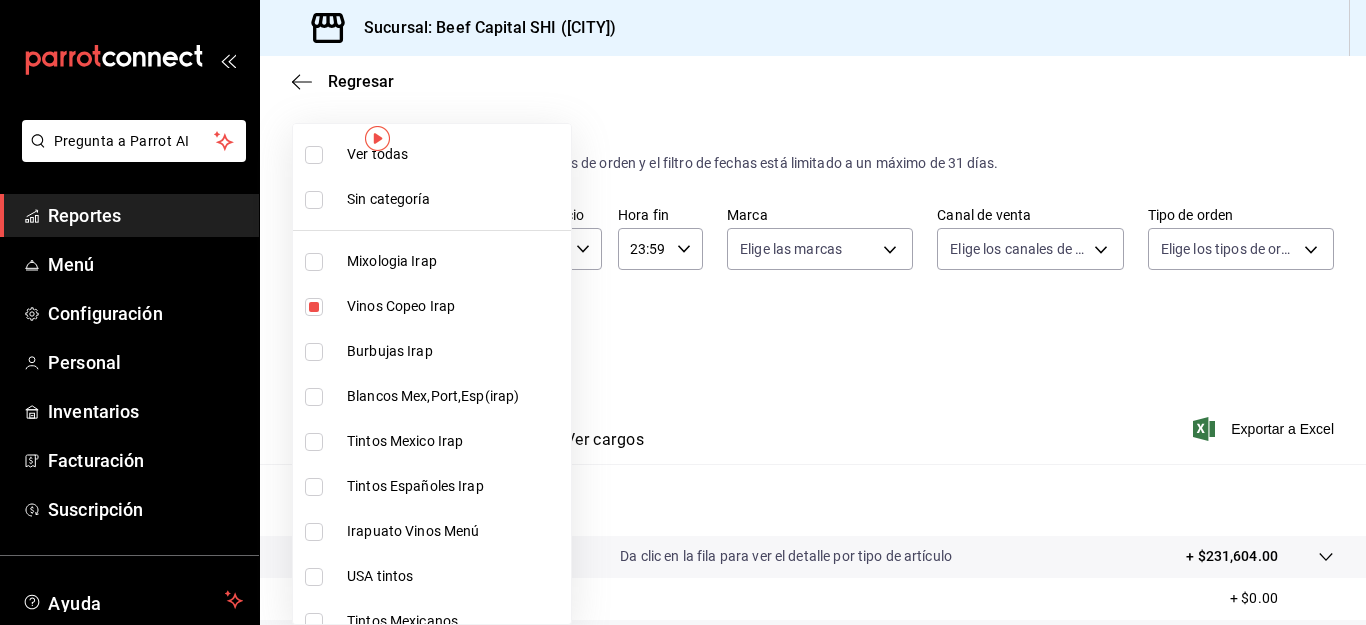 click at bounding box center (314, 352) 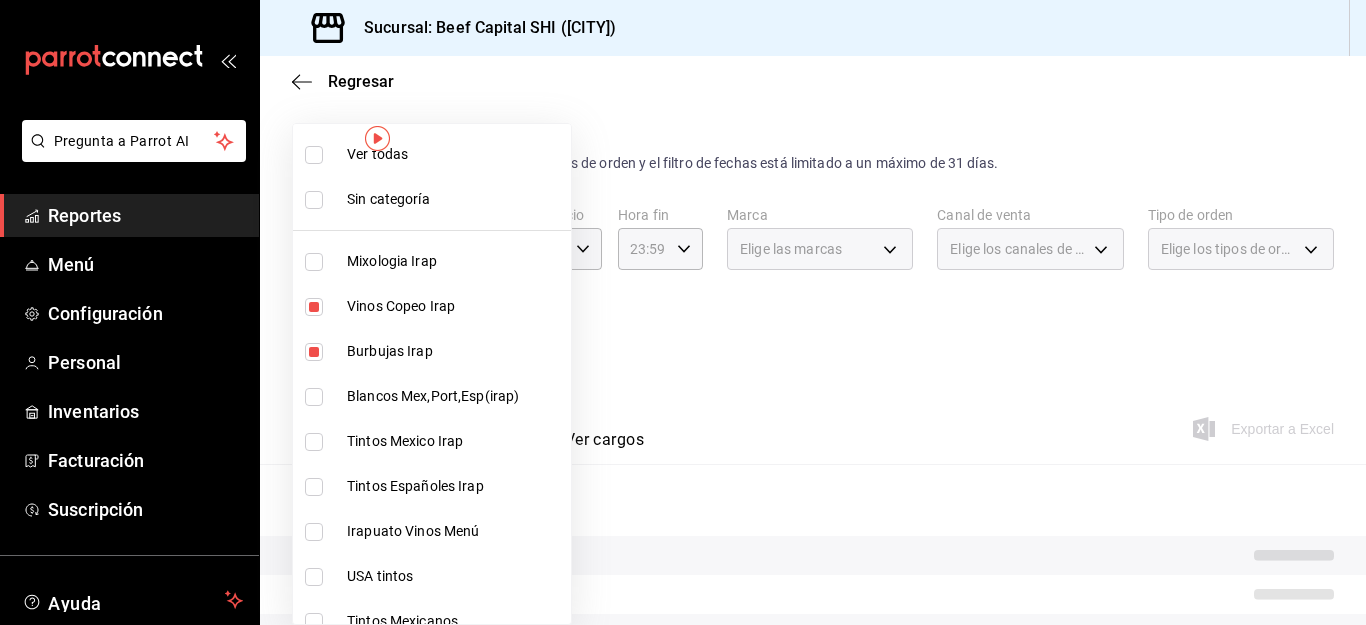 type on "b9d03865-b415-493f-a2ea-e4353c441588,3c7d2ad2-1d43-4c0a-865e-ca5f70957830" 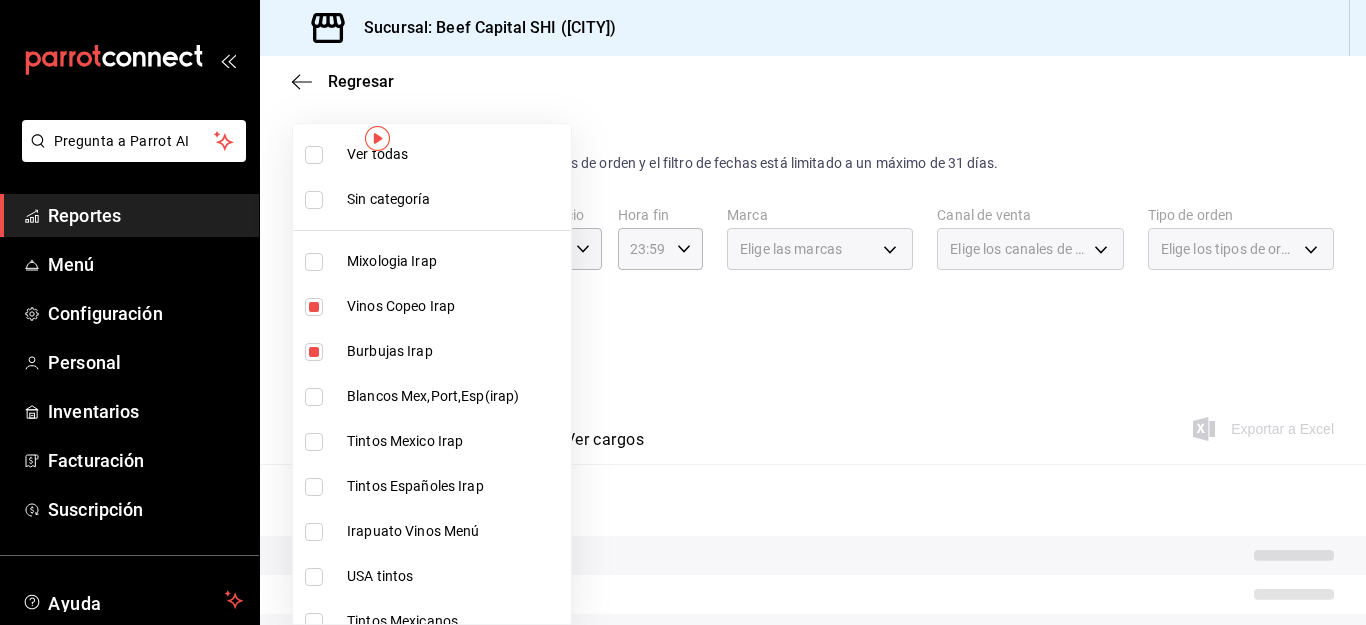 click at bounding box center [314, 397] 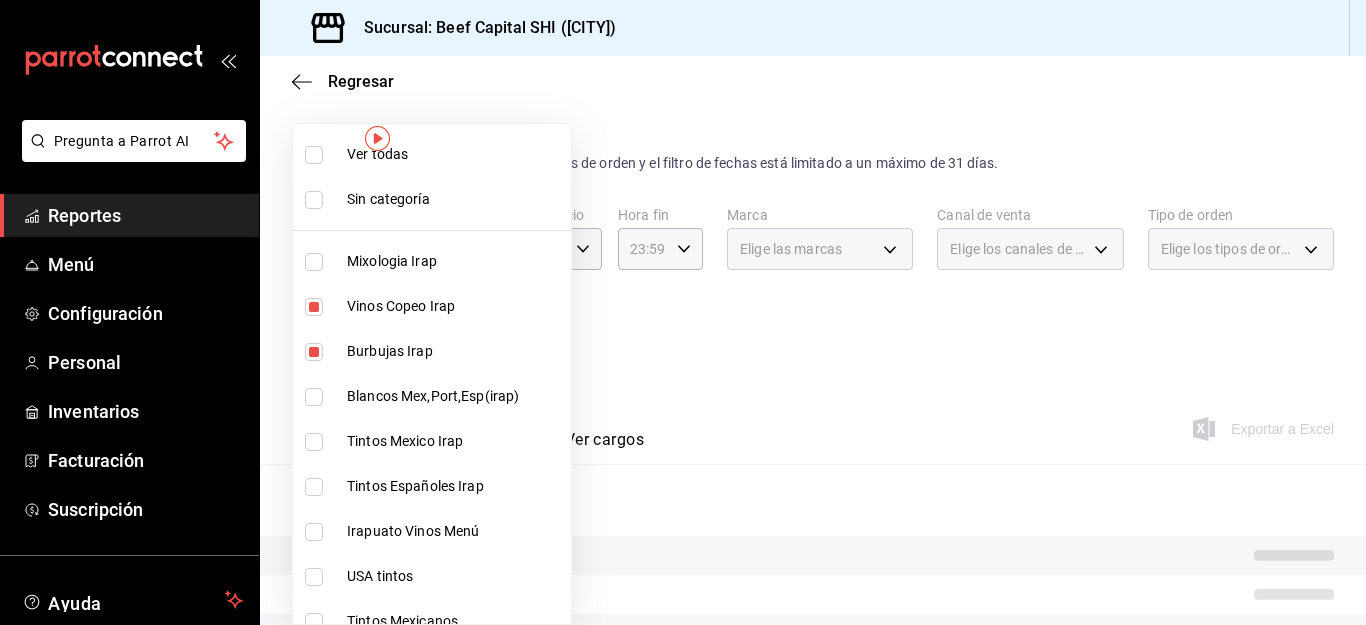 checkbox on "true" 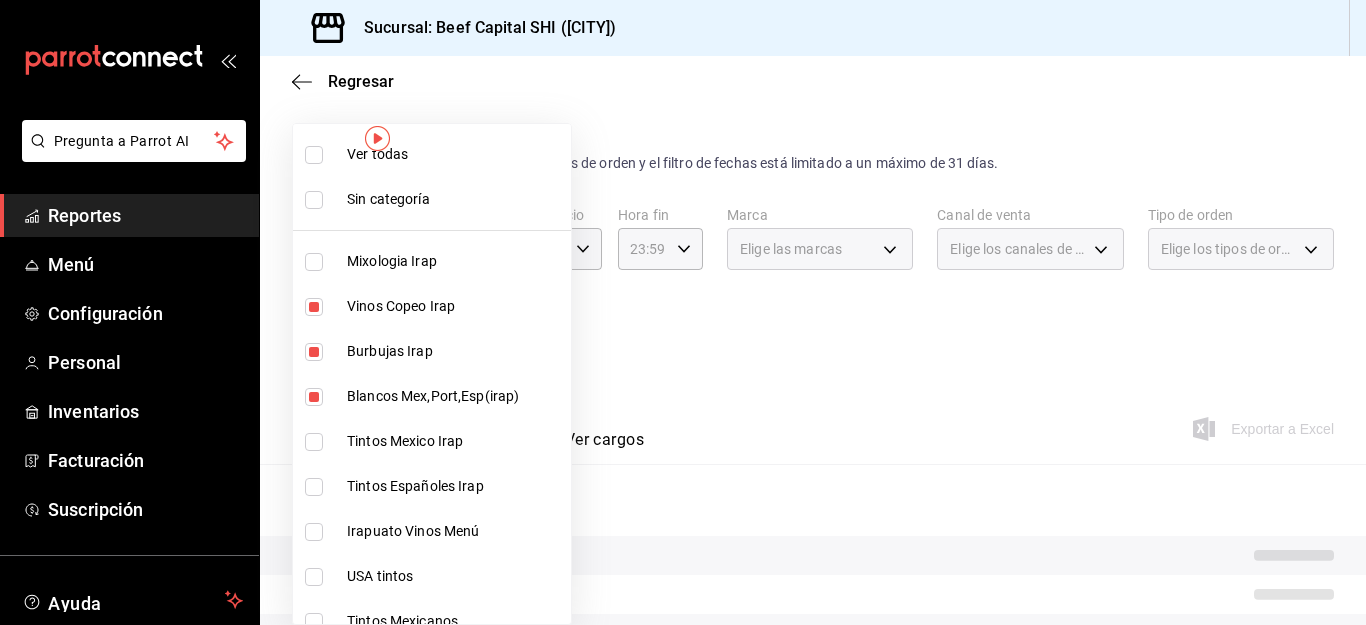 click at bounding box center [314, 442] 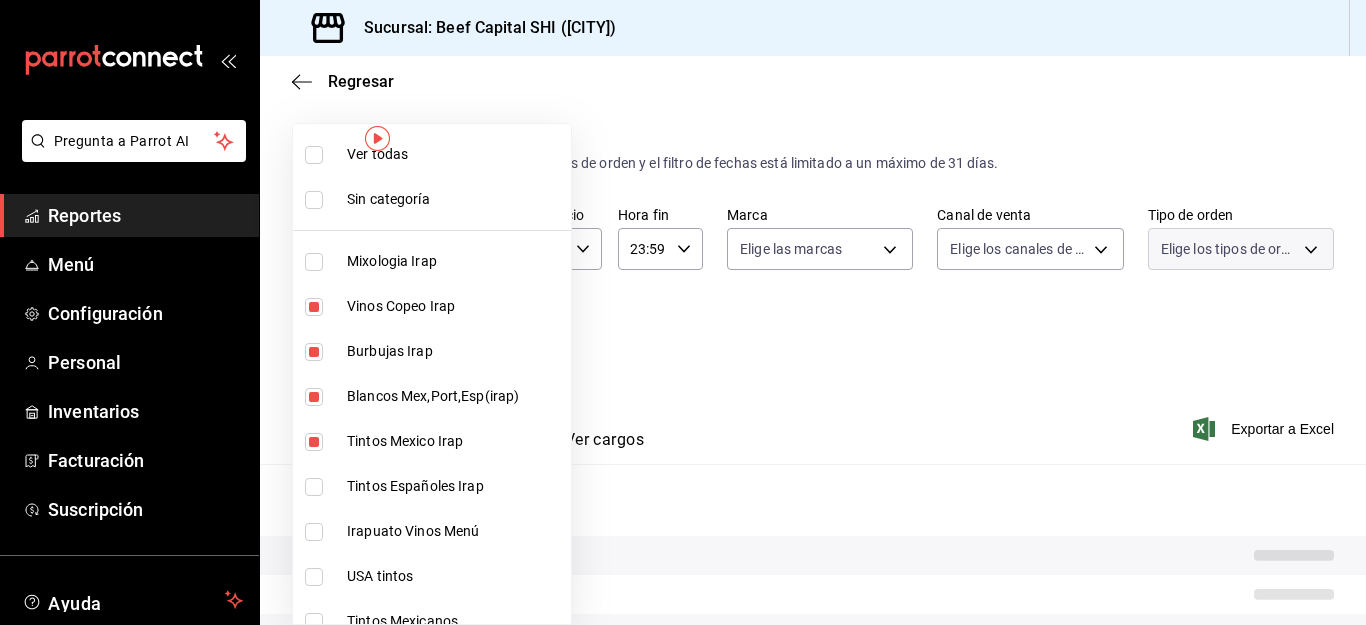 type on "b9d03865-b415-493f-a2ea-e4353c441588,3c7d2ad2-1d43-4c0a-865e-ca5f70957830,f23f0945-c331-47c3-a78d-c8adfdb22f29,70fc7f8b-7193-4205-9978-c70e370b88ec" 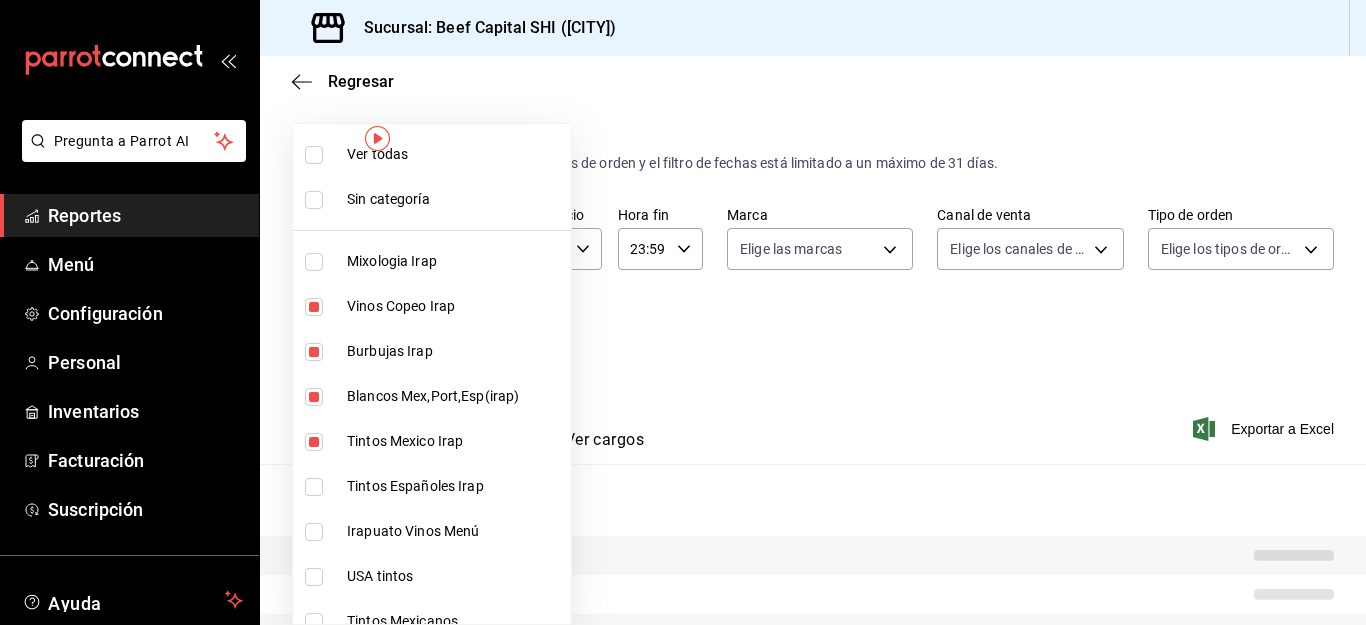 click at bounding box center (314, 487) 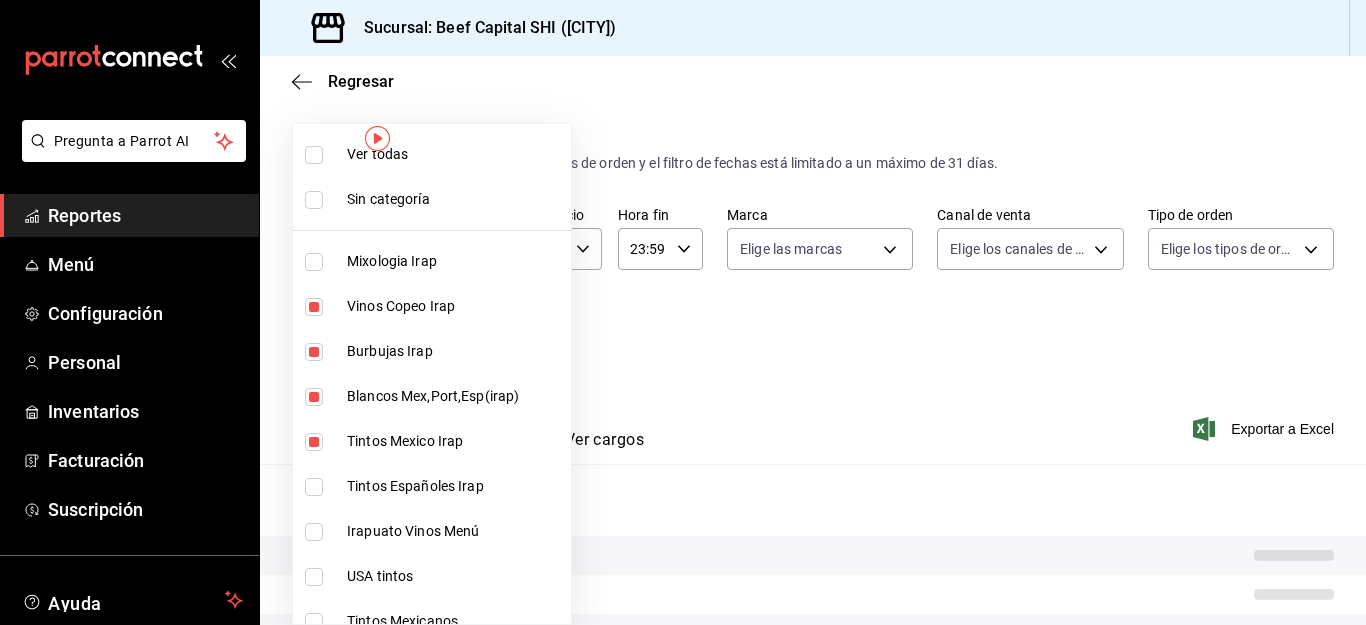 checkbox on "true" 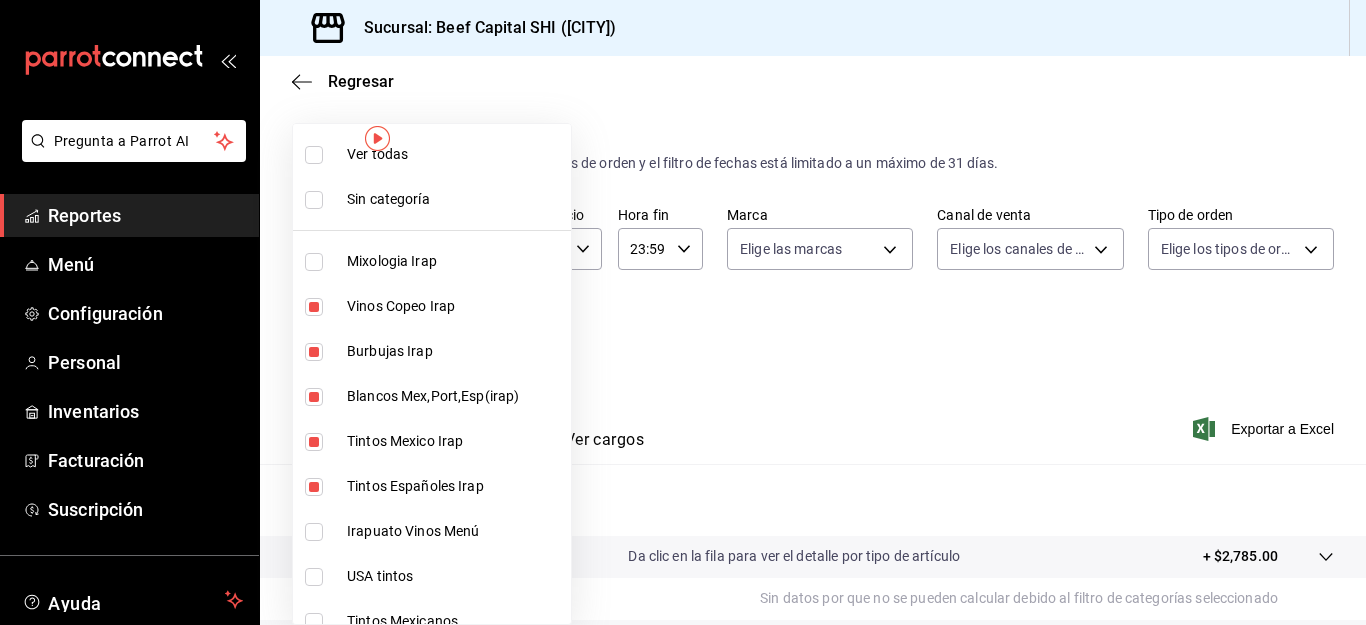 type on "b9d03865-b415-493f-a2ea-e4353c441588,3c7d2ad2-1d43-4c0a-865e-ca5f70957830,f23f0945-c331-47c3-a78d-c8adfdb22f29,70fc7f8b-7193-4205-9978-c70e370b88ec,15fc0098-a8a6-4625-ad8b-91a15c1bbf05" 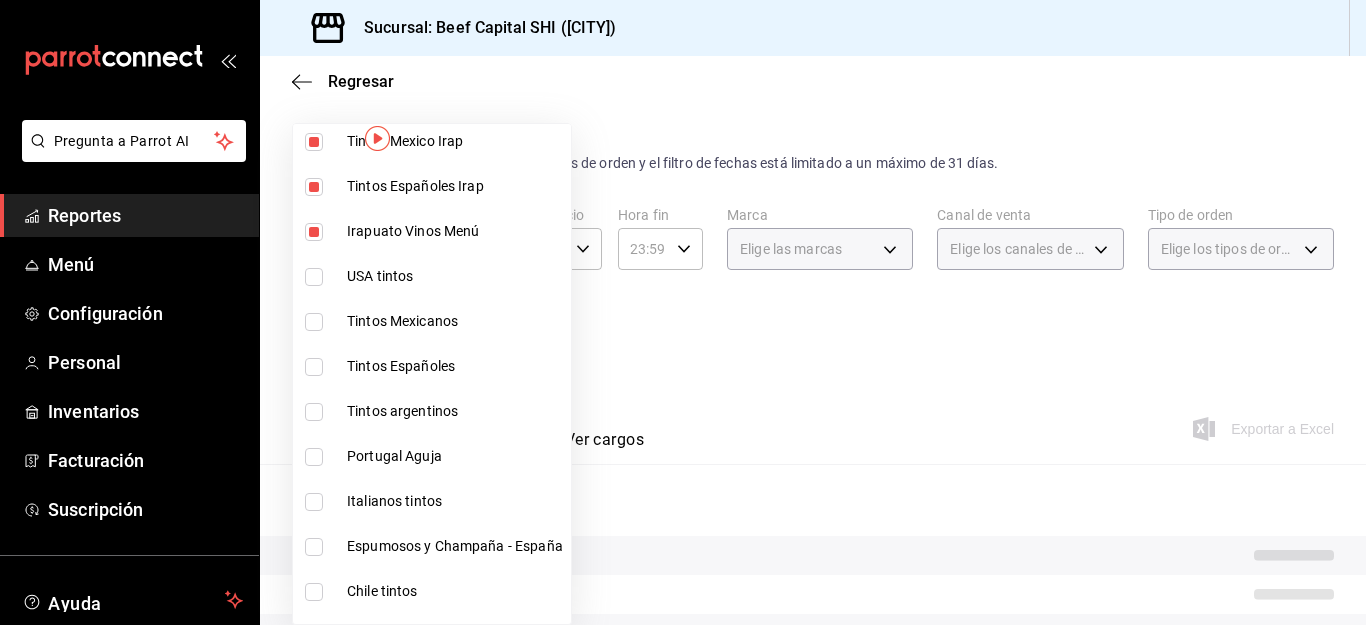 type on "b9d03865-b415-493f-a2ea-e4353c441588,3c7d2ad2-1d43-4c0a-865e-ca5f70957830,f23f0945-c331-47c3-a78d-c8adfdb22f29,70fc7f8b-7193-4205-9978-c70e370b88ec,15fc0098-a8a6-4625-ad8b-91a15c1bbf05,a2cfab74-379c-4389-8d06-b32e88edb388" 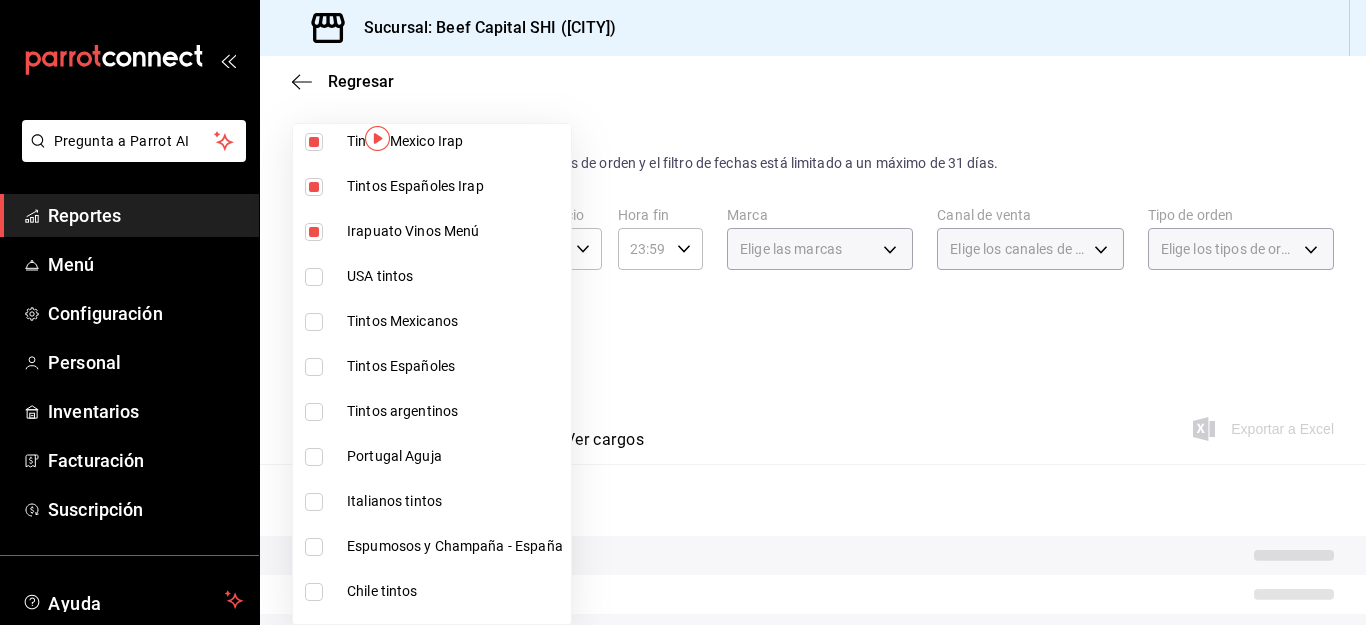 click at bounding box center (314, 277) 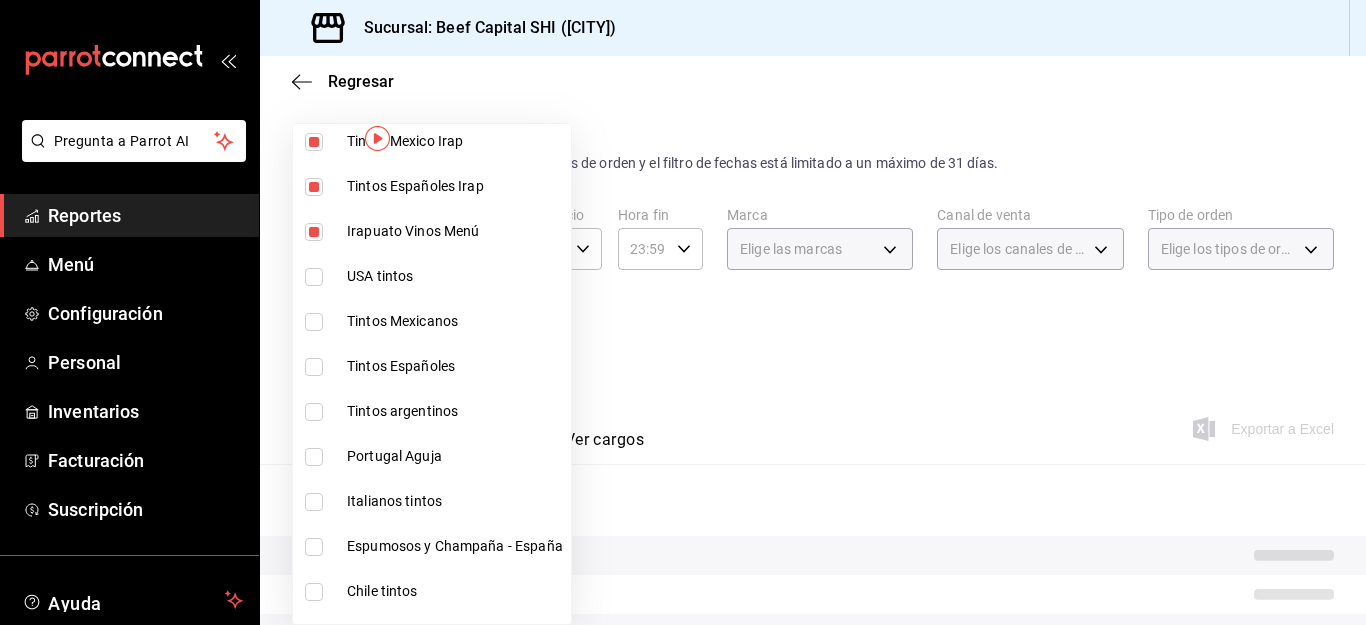 checkbox on "true" 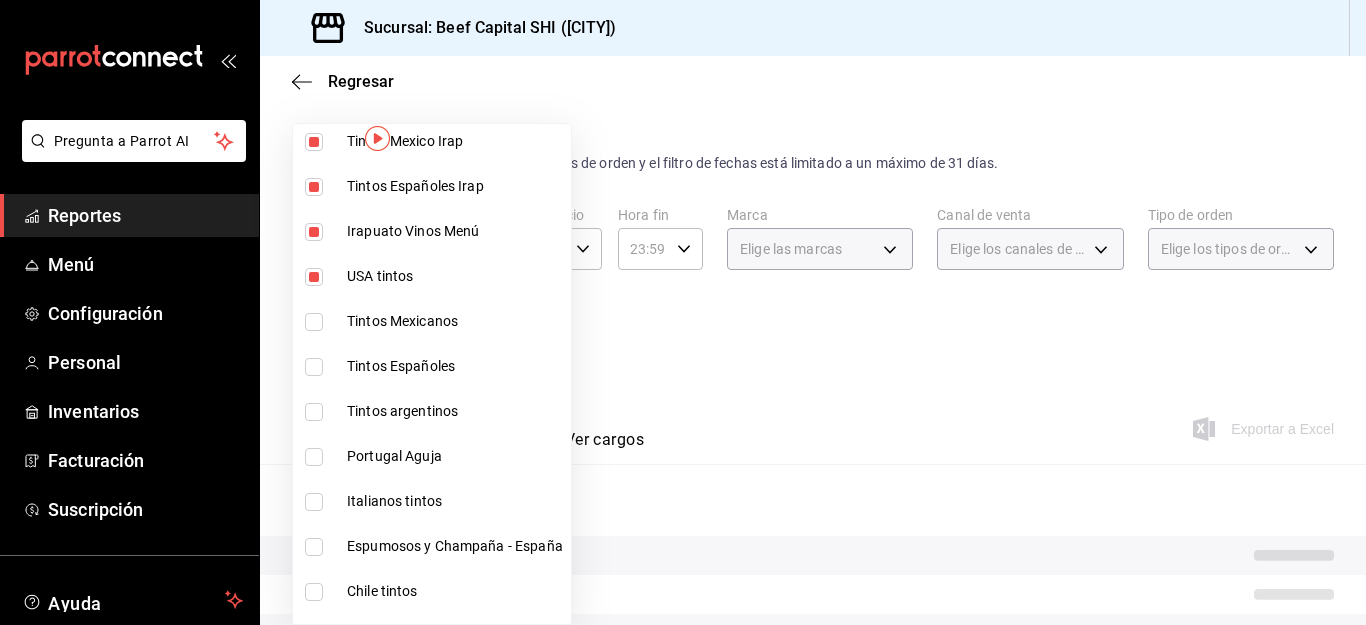 type on "b9d03865-b415-493f-a2ea-e4353c441588,3c7d2ad2-1d43-4c0a-865e-ca5f70957830,f23f0945-c331-47c3-a78d-c8adfdb22f29,70fc7f8b-7193-4205-9978-c70e370b88ec,15fc0098-a8a6-4625-ad8b-91a15c1bbf05,a2cfab74-379c-4389-8d06-b32e88edb388,c5d70b27-e86d-4c7d-a5f3-dfc541fd6873" 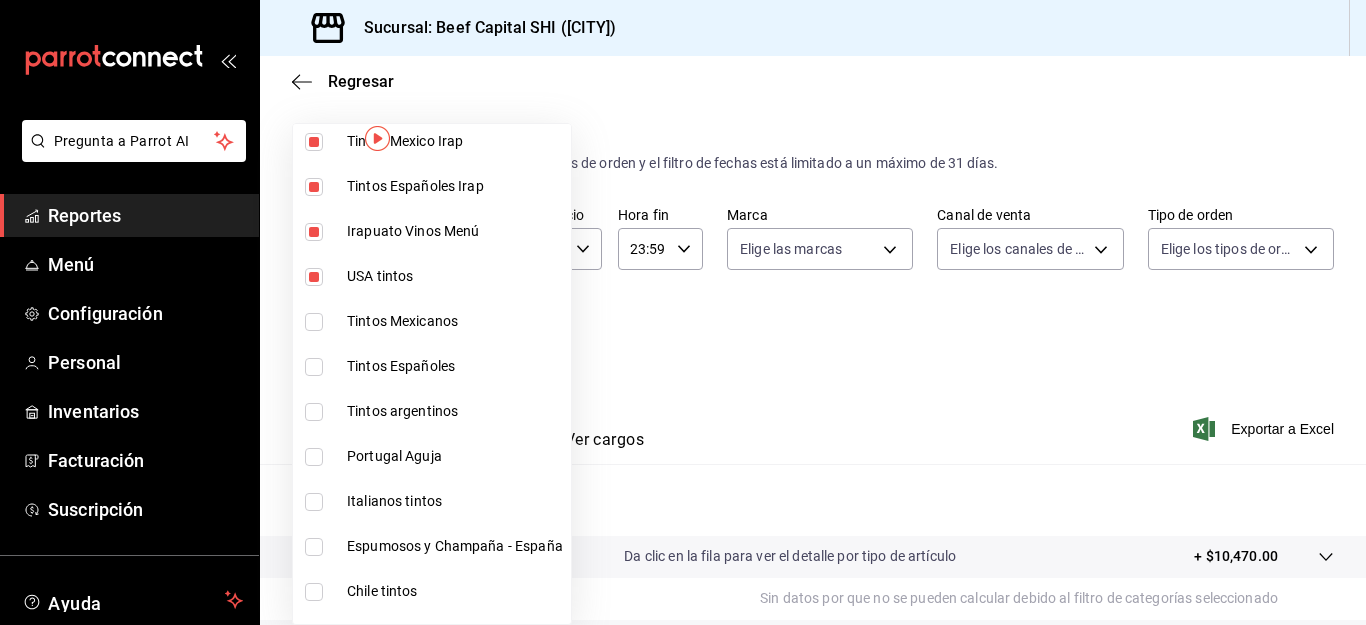 click at bounding box center [314, 322] 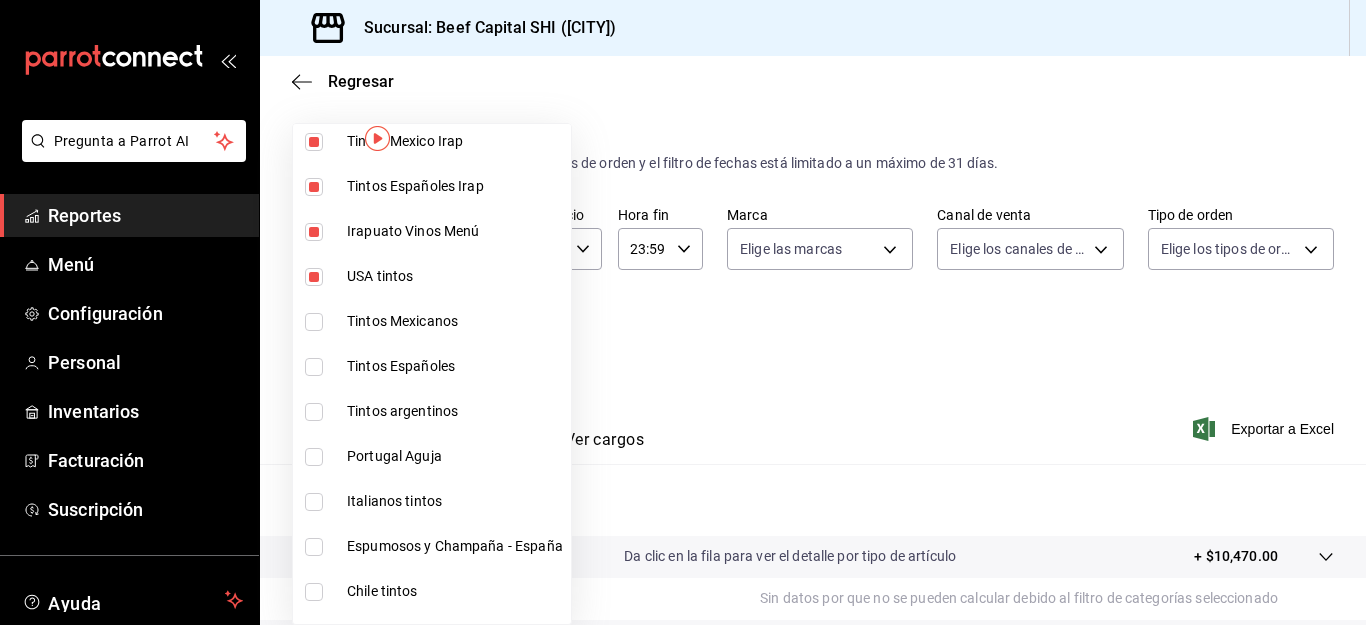 checkbox on "true" 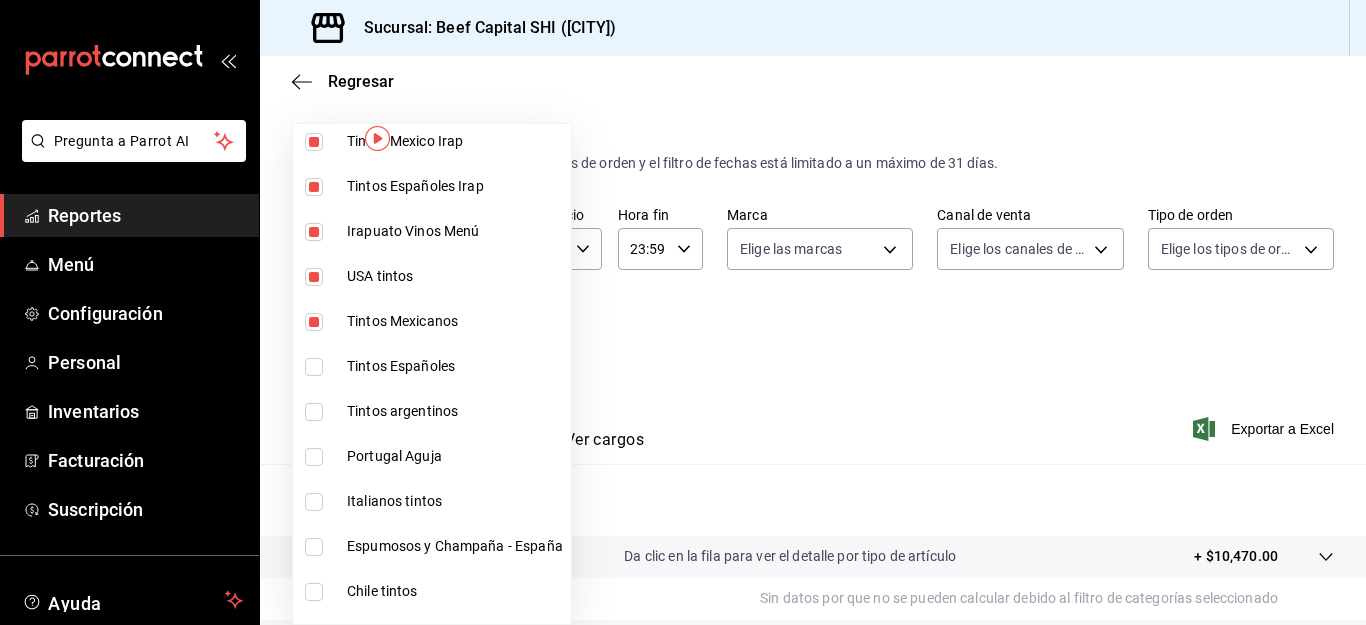 click at bounding box center [314, 367] 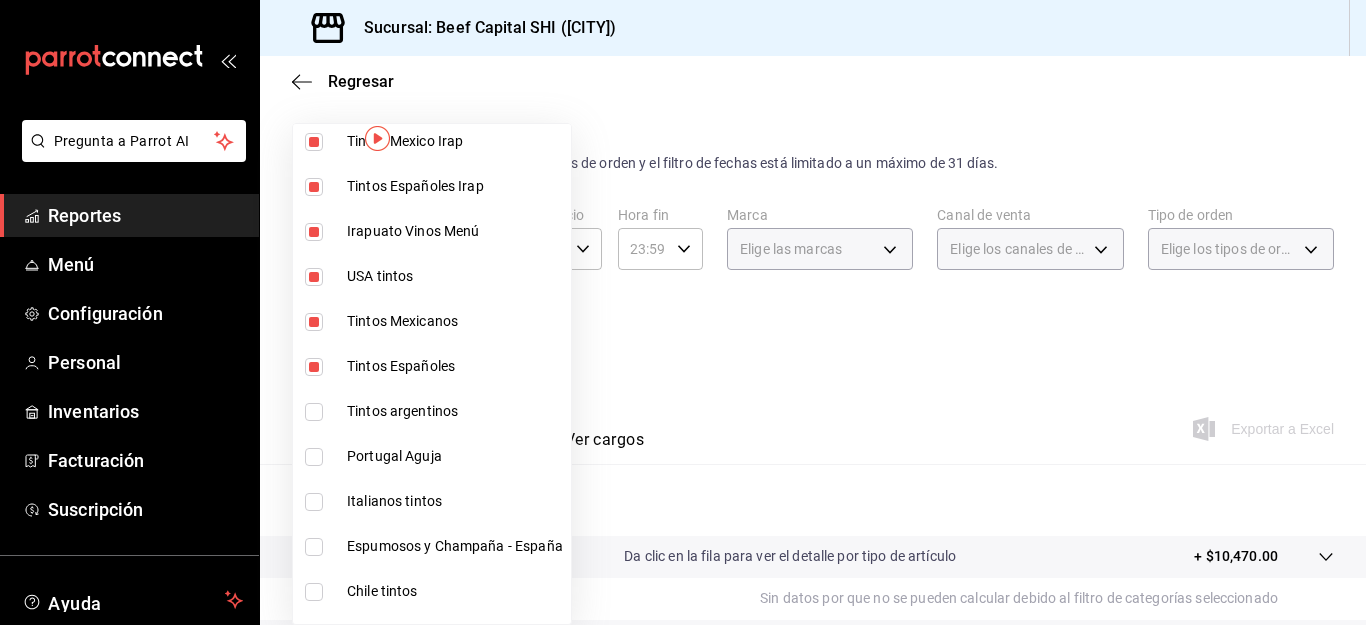 type on "b9d03865-b415-493f-a2ea-e4353c441588,3c7d2ad2-1d43-4c0a-865e-ca5f70957830,f23f0945-c331-47c3-a78d-c8adfdb22f29,70fc7f8b-7193-4205-9978-c70e370b88ec,15fc0098-a8a6-4625-ad8b-91a15c1bbf05,a2cfab74-379c-4389-8d06-b32e88edb388,c5d70b27-e86d-4c7d-a5f3-dfc541fd6873,f88518ab-b853-4dd6-aa6c-53ca66c6ccf4,8828723a-0015-47f9-bab0-107c99beb256" 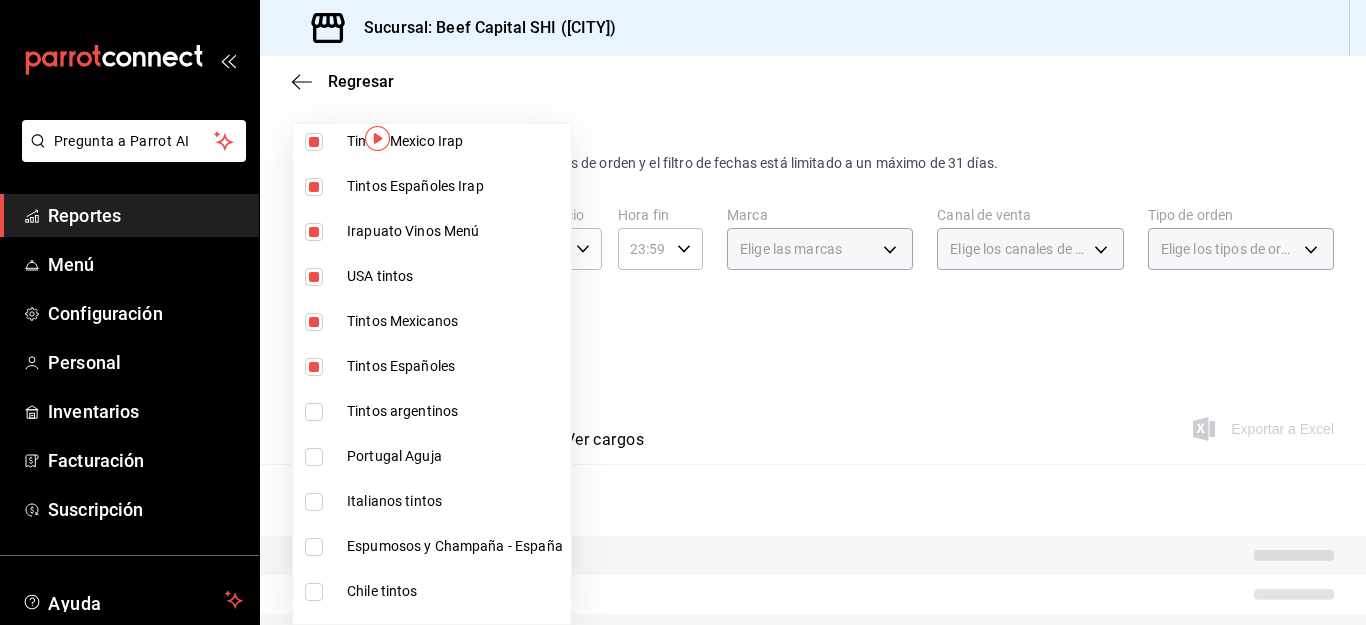 click at bounding box center (314, 412) 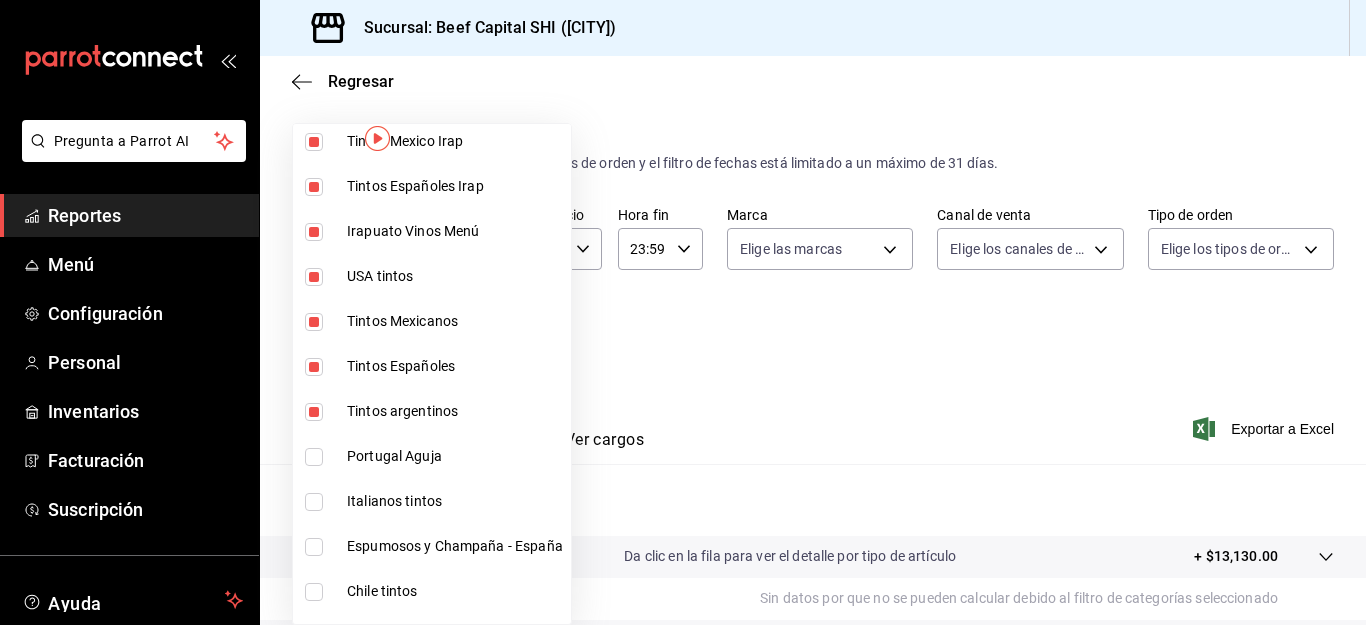 type on "b9d03865-b415-493f-a2ea-e4353c441588,3c7d2ad2-1d43-4c0a-865e-ca5f70957830,f23f0945-c331-47c3-a78d-c8adfdb22f29,70fc7f8b-7193-4205-9978-c70e370b88ec,15fc0098-a8a6-4625-ad8b-91a15c1bbf05,a2cfab74-379c-4389-8d06-b32e88edb388,c5d70b27-e86d-4c7d-a5f3-dfc541fd6873,f88518ab-b853-4dd6-aa6c-53ca66c6ccf4,8828723a-0015-47f9-bab0-107c99beb256,8ec04016-420a-44a2-b3e3-785083b6f673" 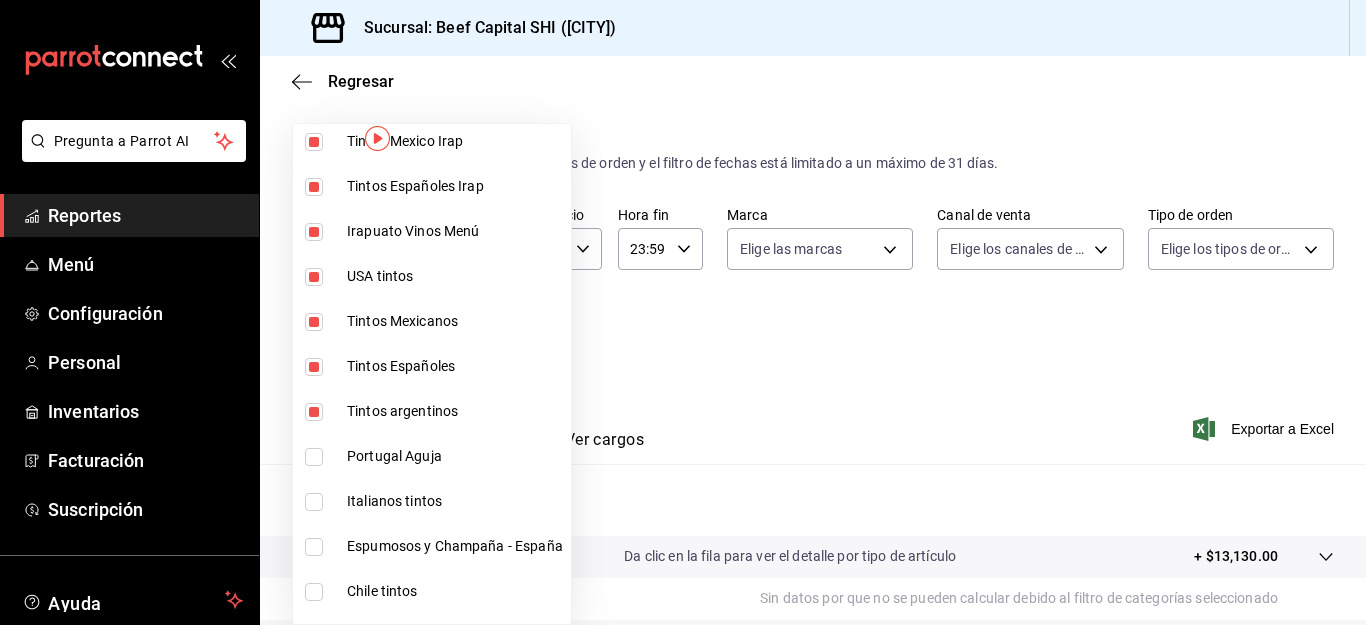 click at bounding box center [314, 457] 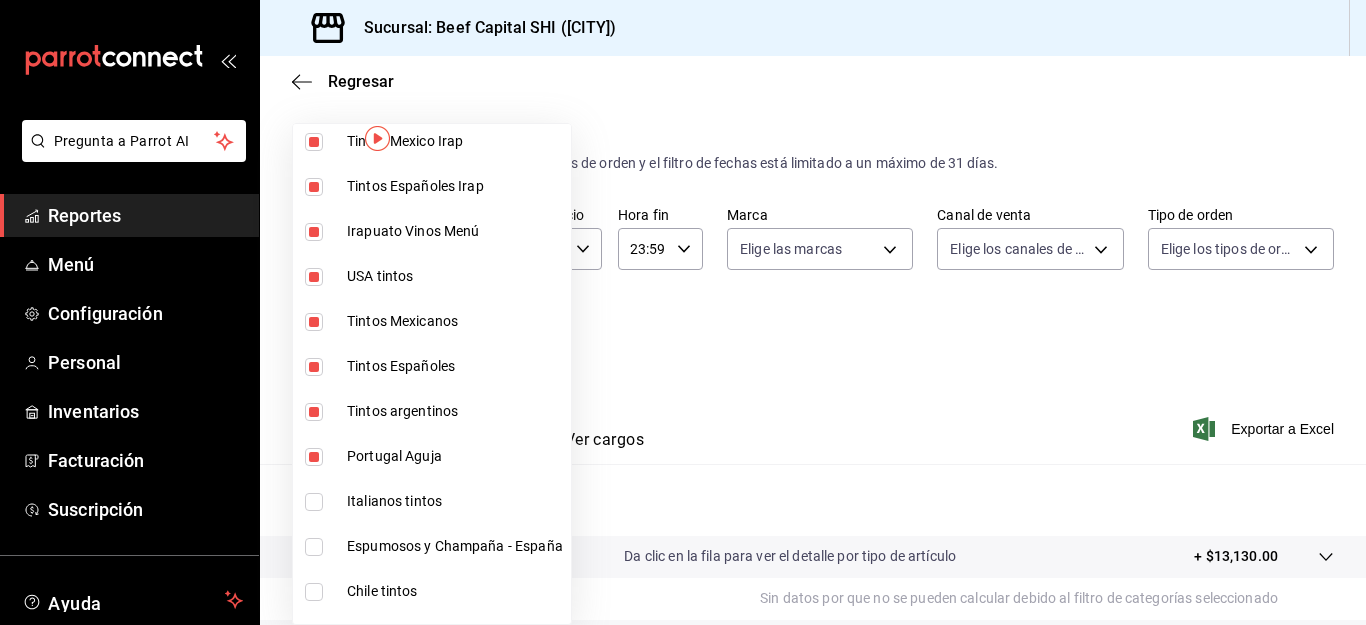 type on "b9d03865-b415-493f-a2ea-e4353c441588,3c7d2ad2-1d43-4c0a-865e-ca5f70957830,f23f0945-c331-47c3-a78d-c8adfdb22f29,70fc7f8b-7193-4205-9978-c70e370b88ec,15fc0098-a8a6-4625-ad8b-91a15c1bbf05,a2cfab74-379c-4389-8d06-b32e88edb388,c5d70b27-e86d-4c7d-a5f3-dfc541fd6873,f88518ab-b853-4dd6-aa6c-53ca66c6ccf4,8828723a-0015-47f9-bab0-107c99beb256,8ec04016-420a-44a2-b3e3-785083b6f673,318d6cbe-7b2b-4a39-a82d-239c927cd86f" 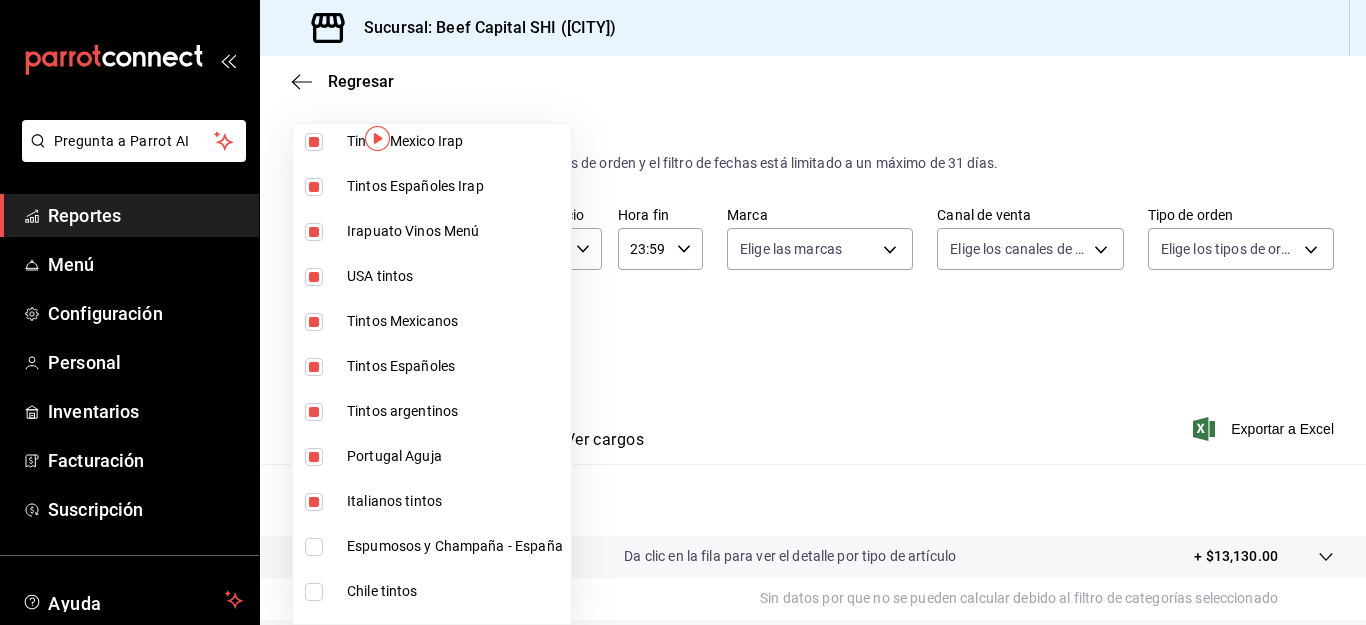 type on "b9d03865-b415-493f-a2ea-e4353c441588,3c7d2ad2-1d43-4c0a-865e-ca5f70957830,f23f0945-c331-47c3-a78d-c8adfdb22f29,70fc7f8b-7193-4205-9978-c70e370b88ec,15fc0098-a8a6-4625-ad8b-91a15c1bbf05,a2cfab74-379c-4389-8d06-b32e88edb388,c5d70b27-e86d-4c7d-a5f3-dfc541fd6873,f88518ab-b853-4dd6-aa6c-53ca66c6ccf4,8828723a-0015-47f9-bab0-107c99beb256,8ec04016-420a-44a2-b3e3-785083b6f673,318d6cbe-7b2b-4a39-a82d-239c927cd86f,48f7fb61-45c2-42d0-b0ba-021fa4206c9a" 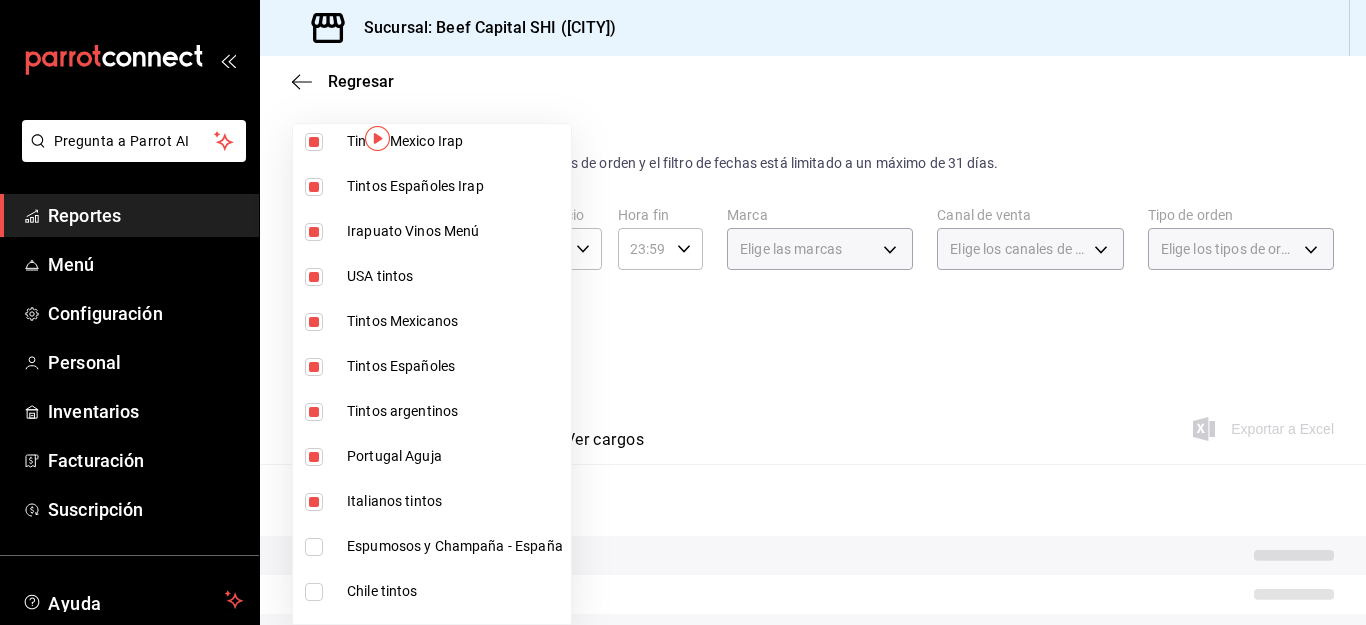 click at bounding box center (314, 547) 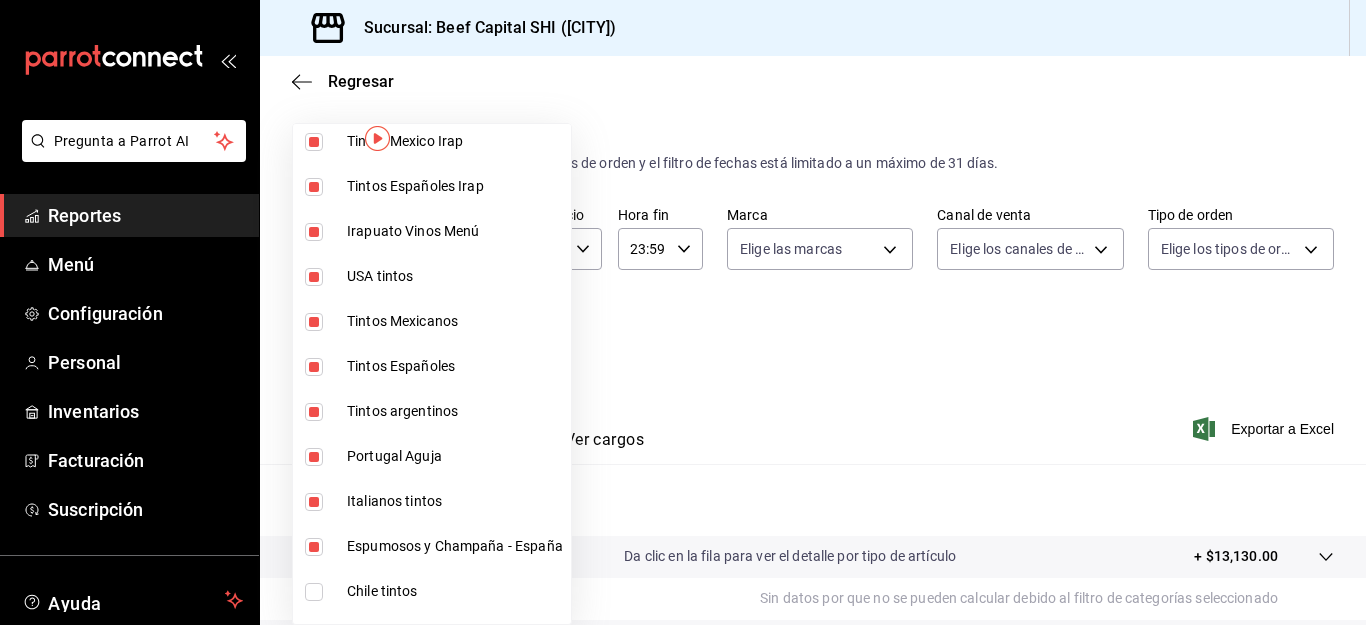 type on "b9d03865-b415-493f-a2ea-e4353c441588,3c7d2ad2-1d43-4c0a-865e-ca5f70957830,f23f0945-c331-47c3-a78d-c8adfdb22f29,70fc7f8b-7193-4205-9978-c70e370b88ec,15fc0098-a8a6-4625-ad8b-91a15c1bbf05,a2cfab74-379c-4389-8d06-b32e88edb388,c5d70b27-e86d-4c7d-a5f3-dfc541fd6873,f88518ab-b853-4dd6-aa6c-53ca66c6ccf4,8828723a-0015-47f9-bab0-107c99beb256,8ec04016-420a-44a2-b3e3-785083b6f673,318d6cbe-7b2b-4a39-a82d-239c927cd86f,48f7fb61-45c2-42d0-b0ba-021fa4206c9a,c0e257bc-c66b-4af4-bb53-edede752b9d2" 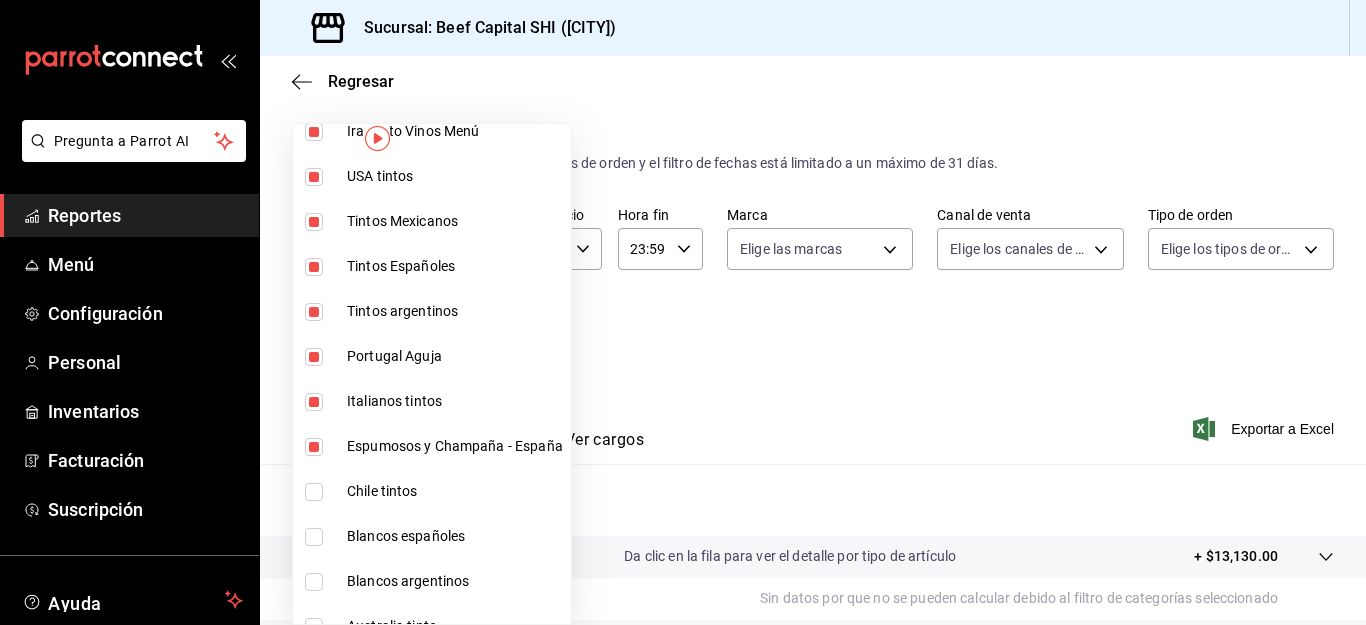 scroll, scrollTop: 500, scrollLeft: 0, axis: vertical 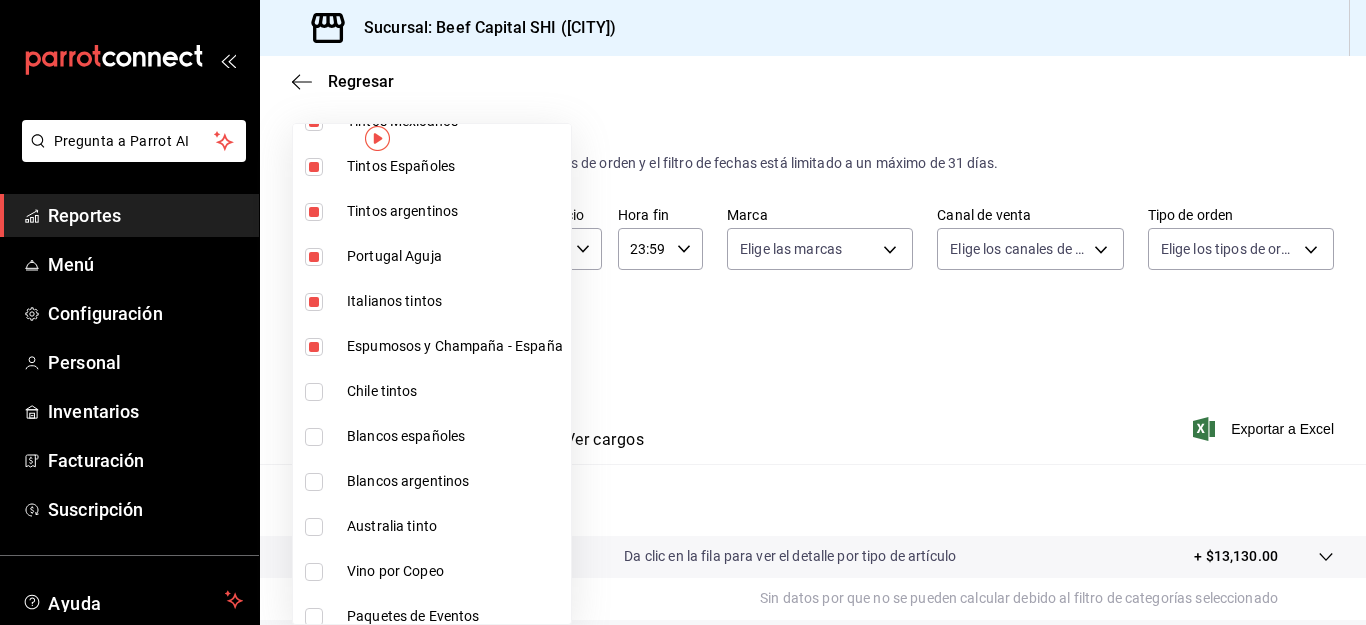 click at bounding box center (314, 392) 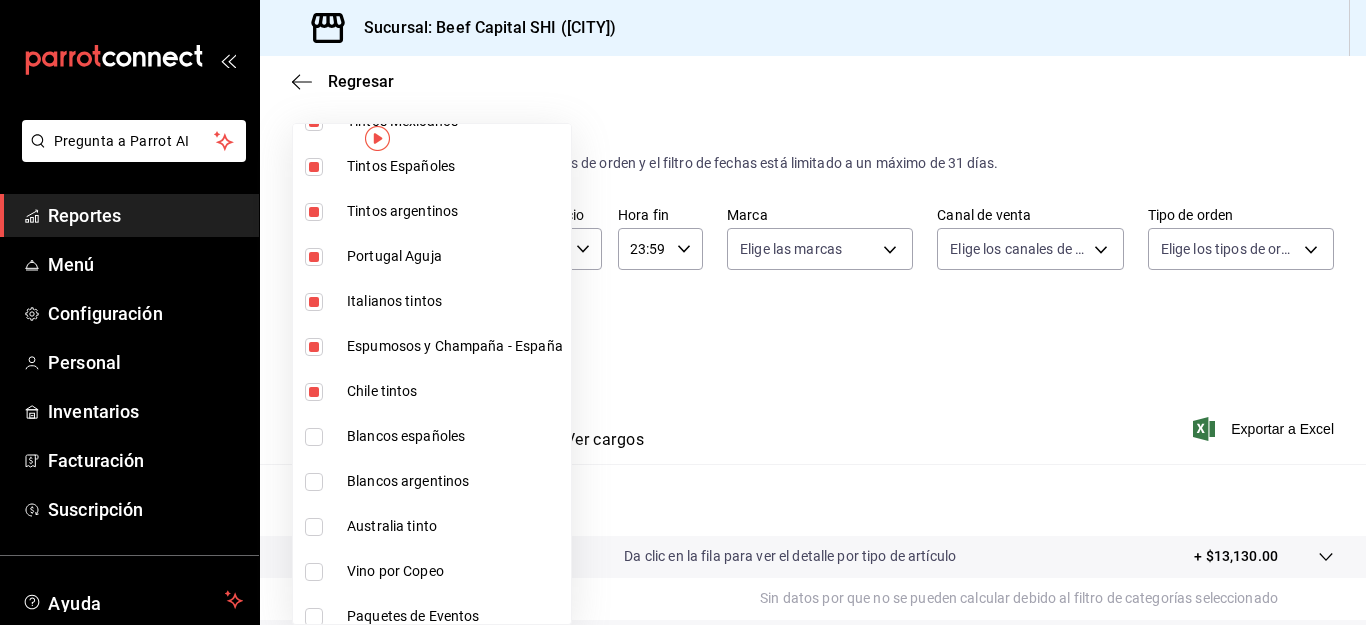 type on "b9d03865-b415-493f-a2ea-e4353c441588,3c7d2ad2-1d43-4c0a-865e-ca5f70957830,f23f0945-c331-47c3-a78d-c8adfdb22f29,70fc7f8b-7193-4205-9978-c70e370b88ec,15fc0098-a8a6-4625-ad8b-91a15c1bbf05,a2cfab74-379c-4389-8d06-b32e88edb388,c5d70b27-e86d-4c7d-a5f3-dfc541fd6873,f88518ab-b853-4dd6-aa6c-53ca66c6ccf4,8828723a-0015-47f9-bab0-107c99beb256,8ec04016-420a-44a2-b3e3-785083b6f673,318d6cbe-7b2b-4a39-a82d-239c927cd86f,48f7fb61-45c2-42d0-b0ba-021fa4206c9a,c0e257bc-c66b-4af4-bb53-edede752b9d2,13358f1b-fc32-4a6c-b044-12be6e04d9e6" 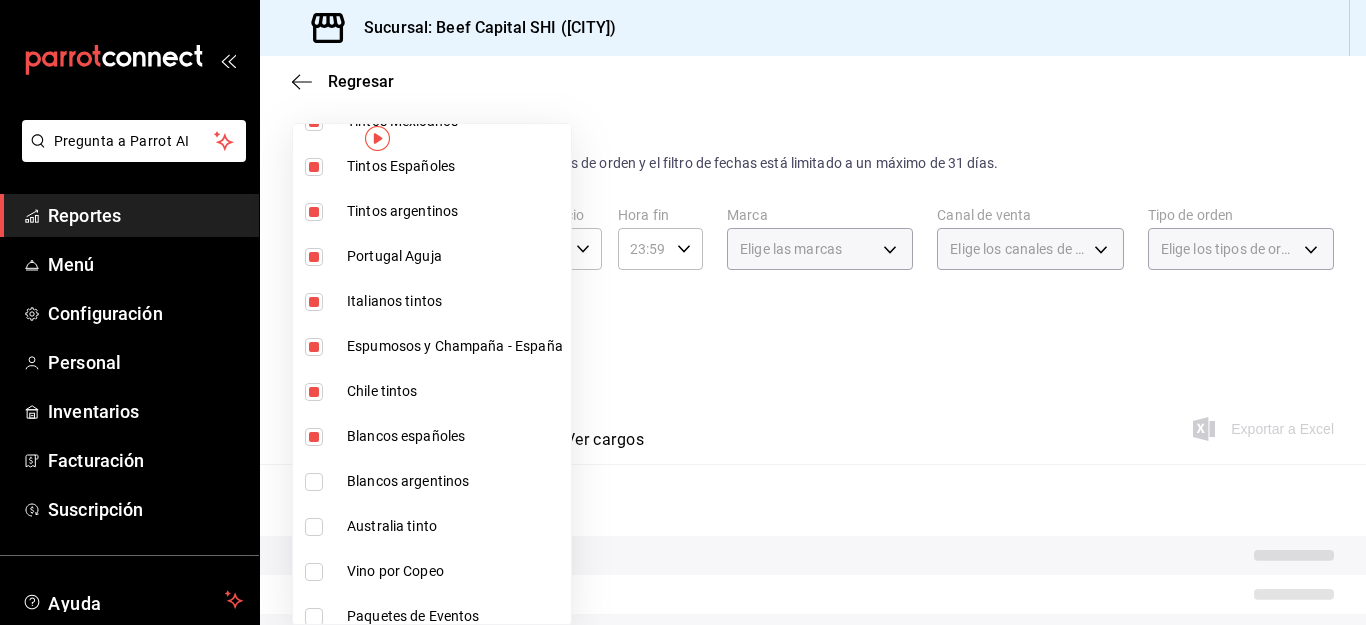 type on "b9d03865-b415-493f-a2ea-e4353c441588,3c7d2ad2-1d43-4c0a-865e-ca5f70957830,f23f0945-c331-47c3-a78d-c8adfdb22f29,70fc7f8b-7193-4205-9978-c70e370b88ec,15fc0098-a8a6-4625-ad8b-91a15c1bbf05,a2cfab74-379c-4389-8d06-b32e88edb388,c5d70b27-e86d-4c7d-a5f3-dfc541fd6873,f88518ab-b853-4dd6-aa6c-53ca66c6ccf4,8828723a-0015-47f9-bab0-107c99beb256,8ec04016-420a-44a2-b3e3-785083b6f673,318d6cbe-7b2b-4a39-a82d-239c927cd86f,48f7fb61-45c2-42d0-b0ba-021fa4206c9a,c0e257bc-c66b-4af4-bb53-edede752b9d2,13358f1b-fc32-4a6c-b044-12be6e04d9e6,03cf777b-250c-4d50-8c5f-234c926fe296" 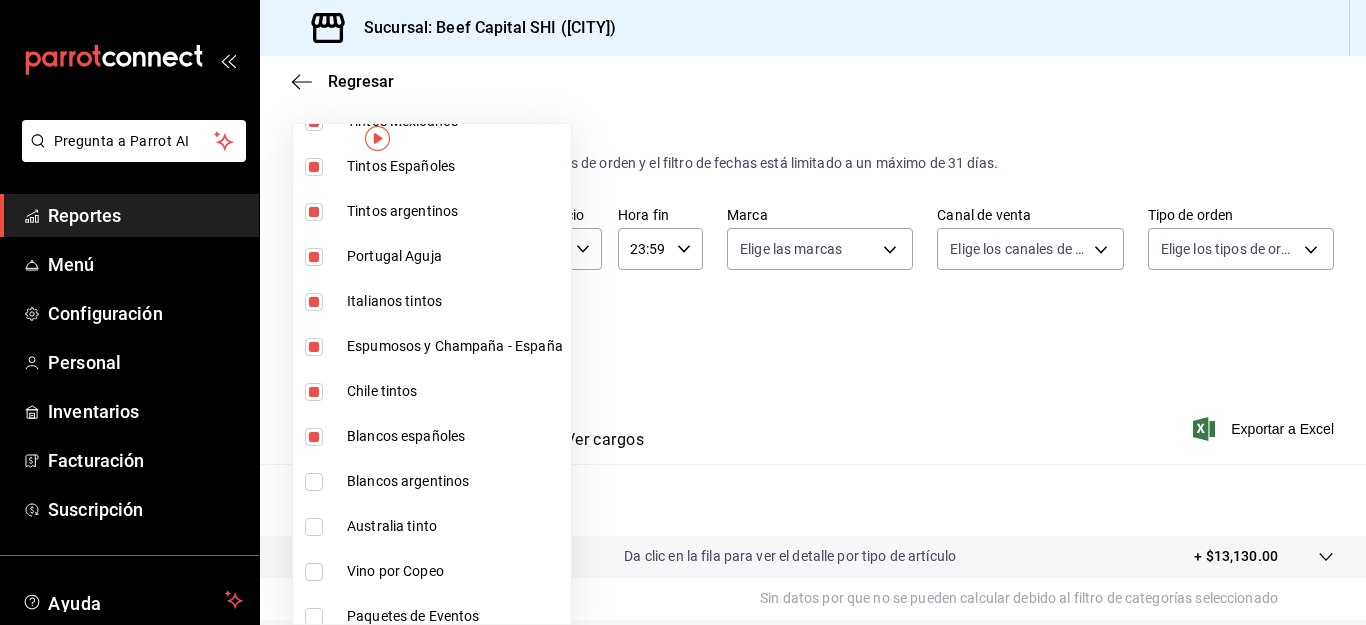 click at bounding box center (314, 482) 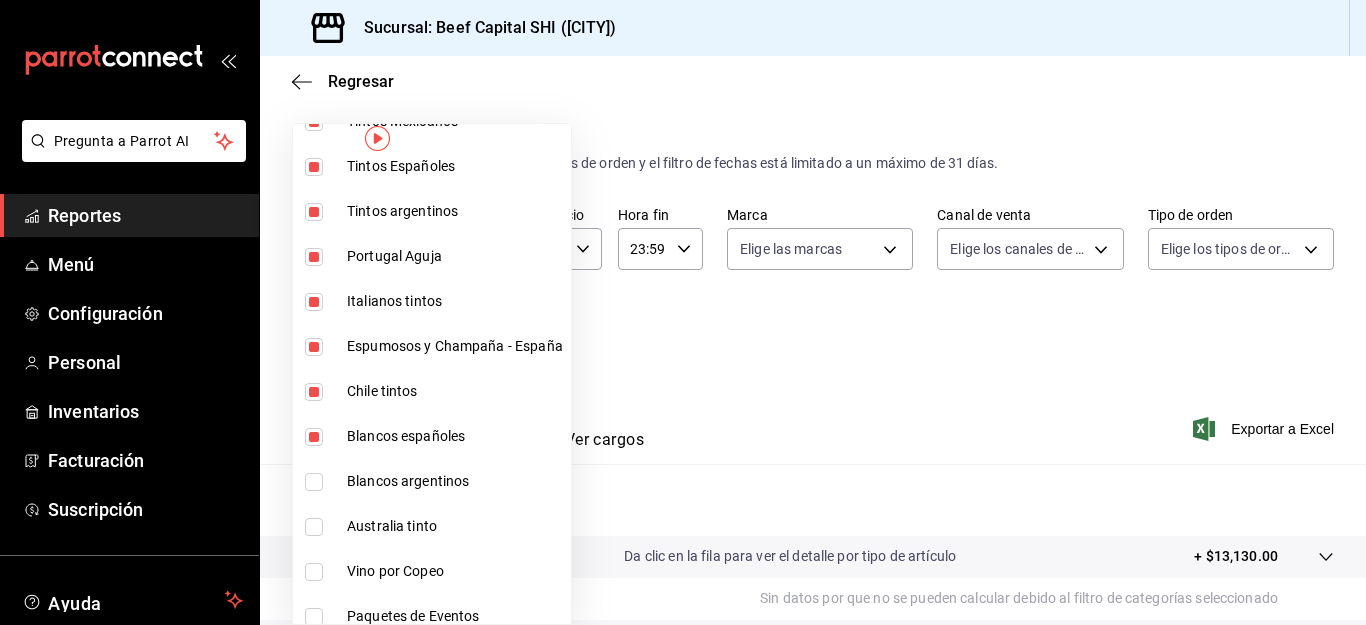 checkbox on "true" 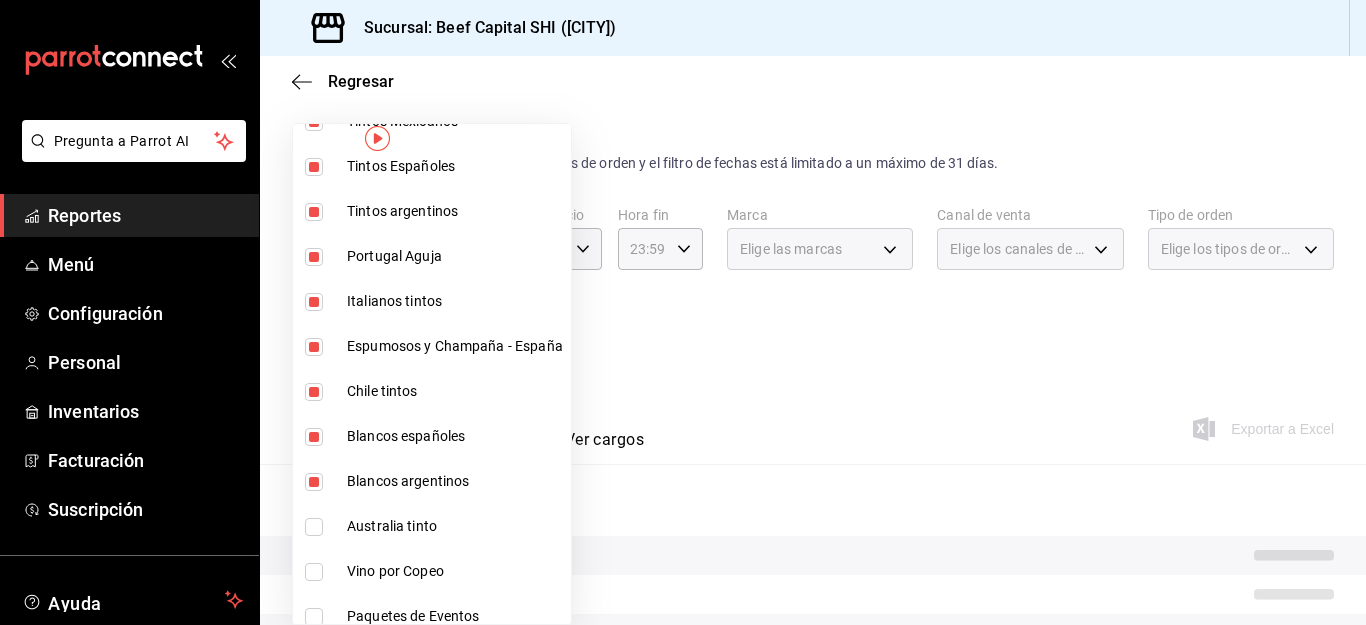 type on "b9d03865-b415-493f-a2ea-e4353c441588,3c7d2ad2-1d43-4c0a-865e-ca5f70957830,f23f0945-c331-47c3-a78d-c8adfdb22f29,70fc7f8b-7193-4205-9978-c70e370b88ec,15fc0098-a8a6-4625-ad8b-91a15c1bbf05,a2cfab74-379c-4389-8d06-b32e88edb388,c5d70b27-e86d-4c7d-a5f3-dfc541fd6873,f88518ab-b853-4dd6-aa6c-53ca66c6ccf4,8828723a-0015-47f9-bab0-107c99beb256,8ec04016-420a-44a2-b3e3-785083b6f673,318d6cbe-7b2b-4a39-a82d-239c927cd86f,48f7fb61-45c2-42d0-b0ba-021fa4206c9a,c0e257bc-c66b-4af4-bb53-edede752b9d2,13358f1b-fc32-4a6c-b044-12be6e04d9e6,03cf777b-250c-4d50-8c5f-234c926fe296,0d09ec44-93f8-4950-a2ba-8b5bbde65602" 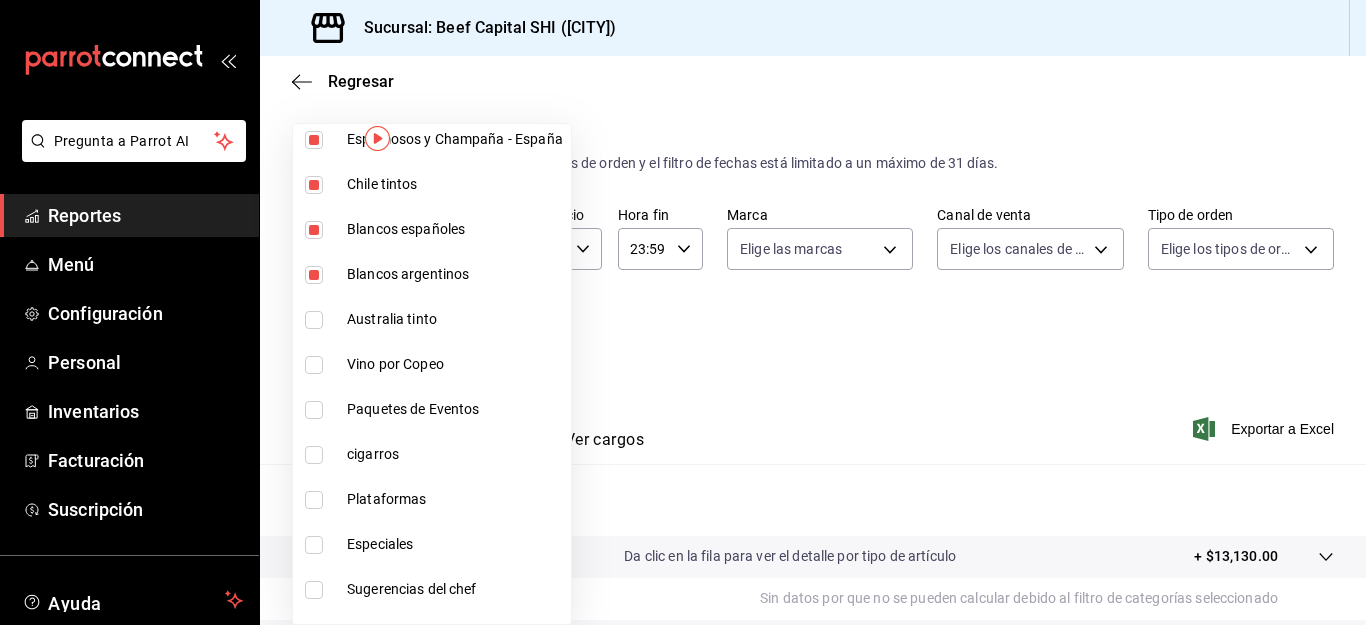 scroll, scrollTop: 800, scrollLeft: 0, axis: vertical 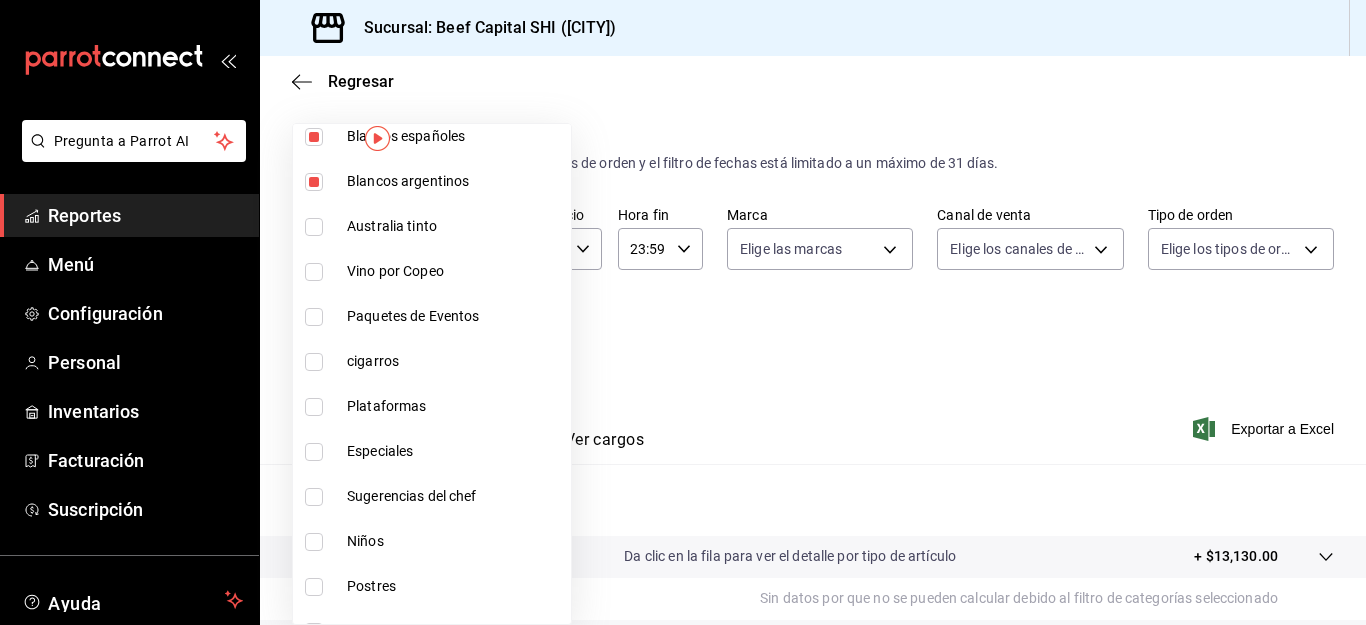 click at bounding box center [314, 227] 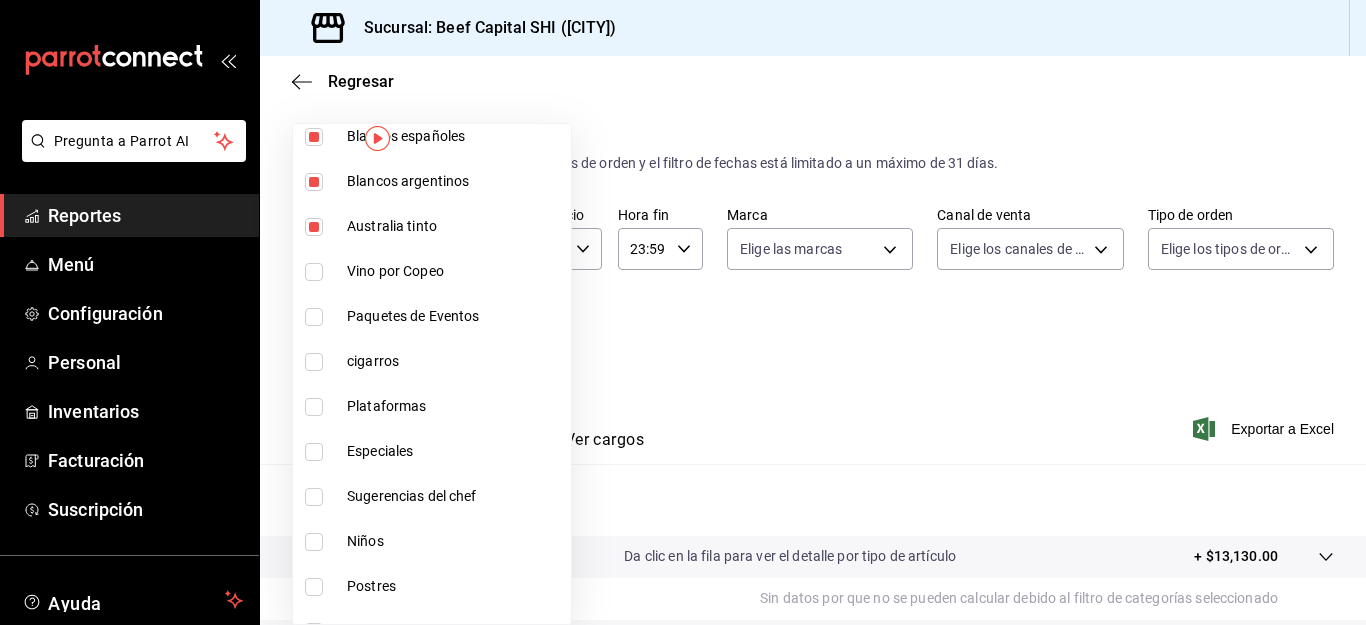 click at bounding box center [314, 272] 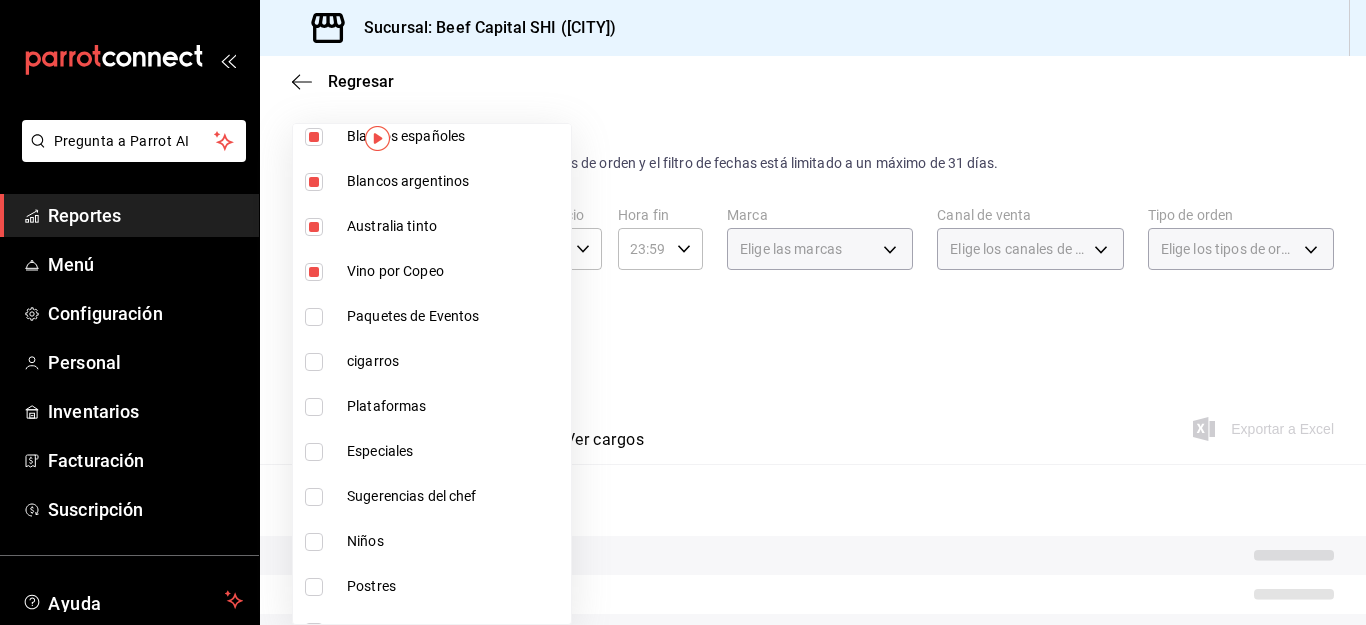 type on "b9d03865-b415-493f-a2ea-e4353c441588,3c7d2ad2-1d43-4c0a-865e-ca5f70957830,f23f0945-c331-47c3-a78d-c8adfdb22f29,70fc7f8b-7193-4205-9978-c70e370b88ec,15fc0098-a8a6-4625-ad8b-91a15c1bbf05,a2cfab74-379c-4389-8d06-b32e88edb388,c5d70b27-e86d-4c7d-a5f3-dfc541fd6873,f88518ab-b853-4dd6-aa6c-53ca66c6ccf4,8828723a-0015-47f9-bab0-107c99beb256,8ec04016-420a-44a2-b3e3-785083b6f673,318d6cbe-7b2b-4a39-a82d-239c927cd86f,48f7fb61-45c2-42d0-b0ba-021fa4206c9a,c0e257bc-c66b-4af4-bb53-edede752b9d2,13358f1b-fc32-4a6c-b044-12be6e04d9e6,03cf777b-250c-4d50-8c5f-234c926fe296,0d09ec44-93f8-4950-a2ba-8b5bbde65602,160f20af-4788-4aa6-9e10-564924ebade7,366aa65f-dcae-4592-b26c-4c76a73b3636" 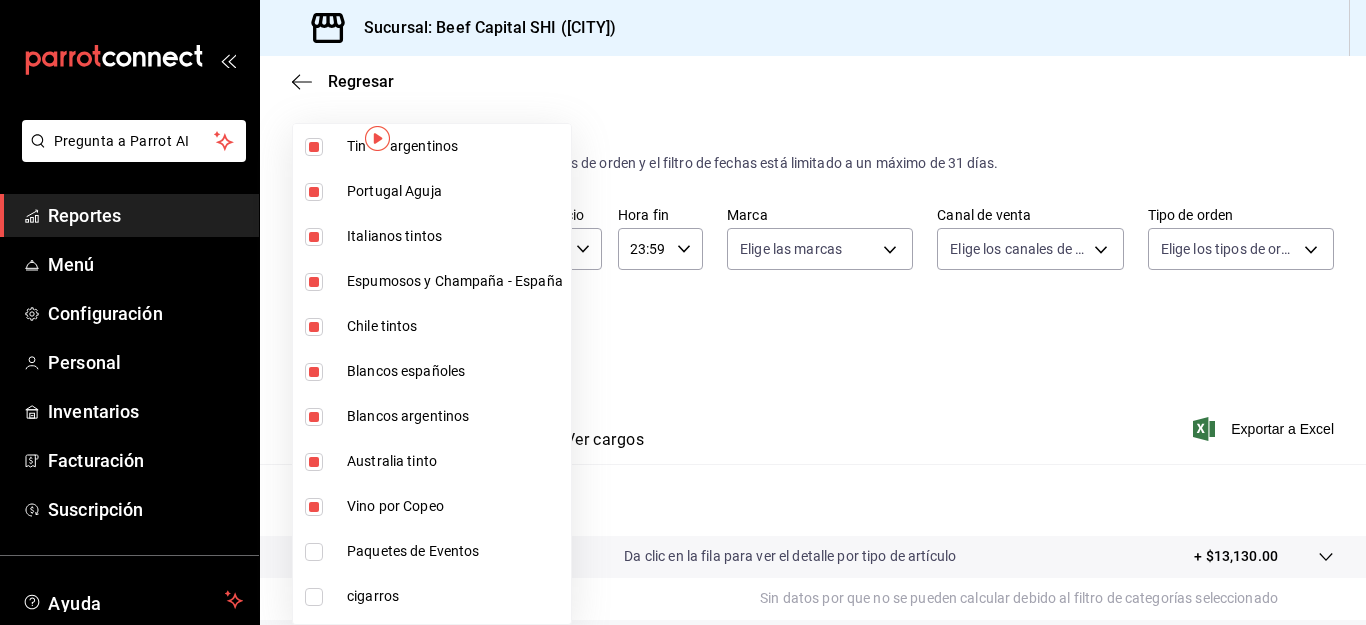 scroll, scrollTop: 600, scrollLeft: 0, axis: vertical 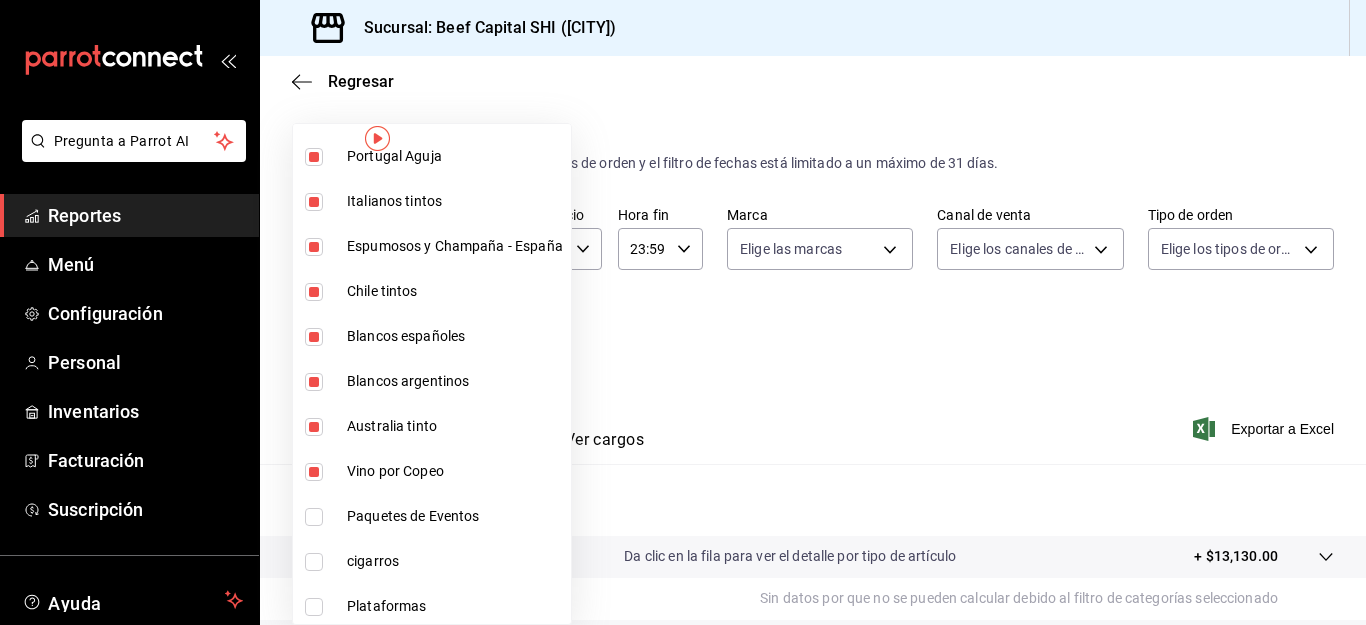 click at bounding box center (683, 312) 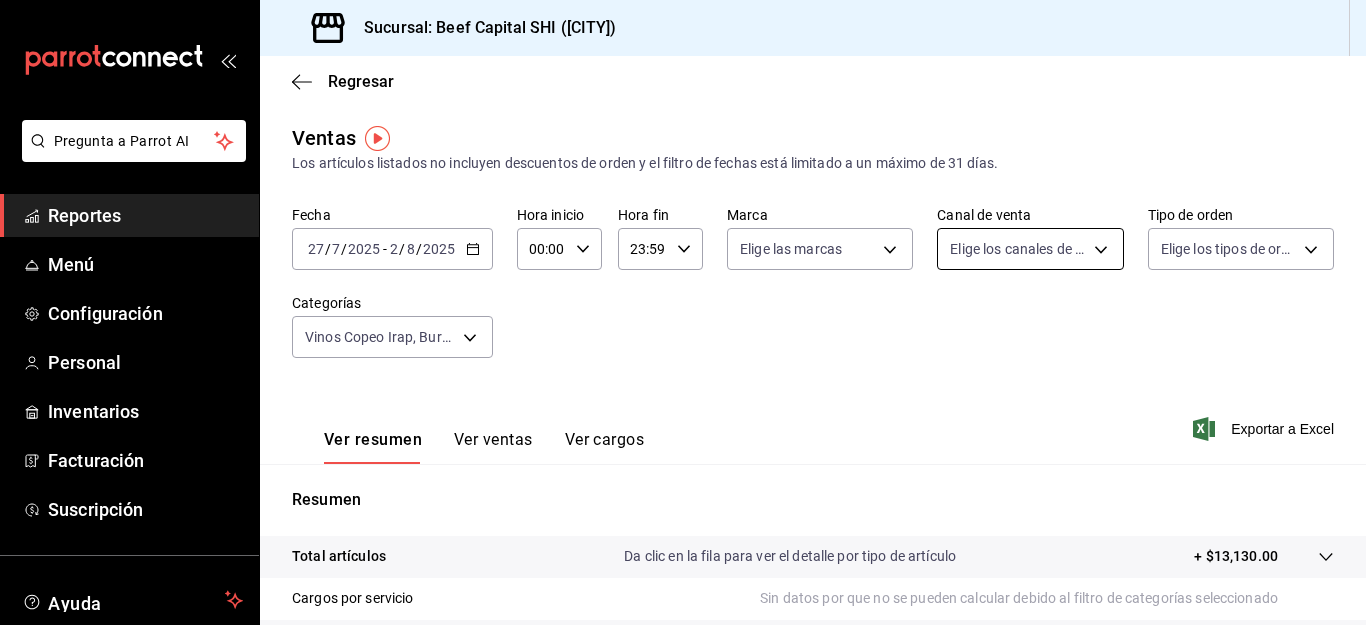 click on "Pregunta a Parrot AI Reportes   Menú   Configuración   Personal   Inventarios   Facturación   Suscripción   Ayuda Recomienda Parrot   [FIRST] [LAST]   Sugerir nueva función   Sucursal: Beef Capital SHI ([CITY]) Regresar Ventas Los artículos listados no incluyen descuentos de orden y el filtro de fechas está limitado a un máximo de 31 días. Fecha [DATE] [DAY] / [MONTH] / [YEAR] - [DATE] [DAY] / [MONTH] / [YEAR] Hora inicio 00:00 Hora inicio Hora fin 23:59 Hora fin Marca Elige las marcas Canal de venta Elige los canales de venta Tipo de orden Elige los tipos de orden Categorías Vinos Copeo Irap, Burbujas Irap, Blancos Mex,Port,Esp(irap), Tintos Mexico Irap, Tintos Españoles Irap, Irapuato Vinos Menú, USA tintos, Tintos Mexicanos, Tintos Españoles, Tintos argentinos, Portugal Aguja, Italianos tintos, Espumosos y Champaña - España, Chile tintos, Blancos españoles, Blancos argentinos, Australia tinto, Vino por Copeo Ver resumen Ver ventas Ver cargos Exportar a Excel Resumen Total artículos + $13,130.00" at bounding box center [683, 312] 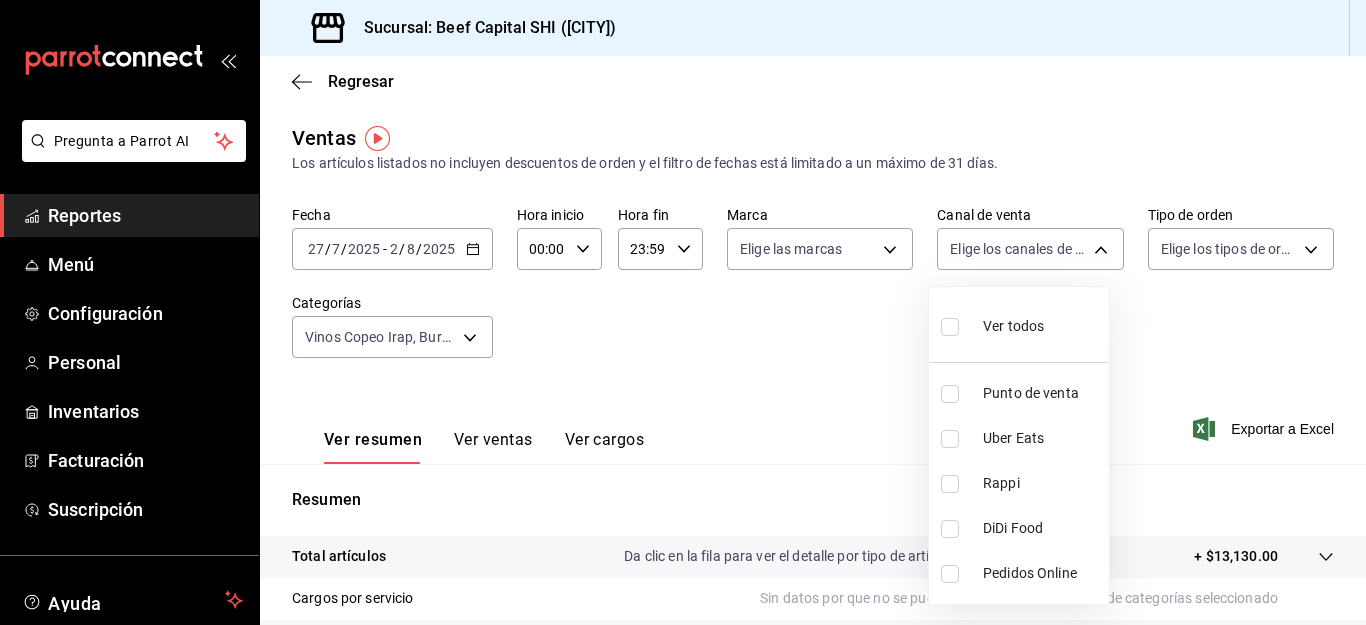 click at bounding box center [950, 327] 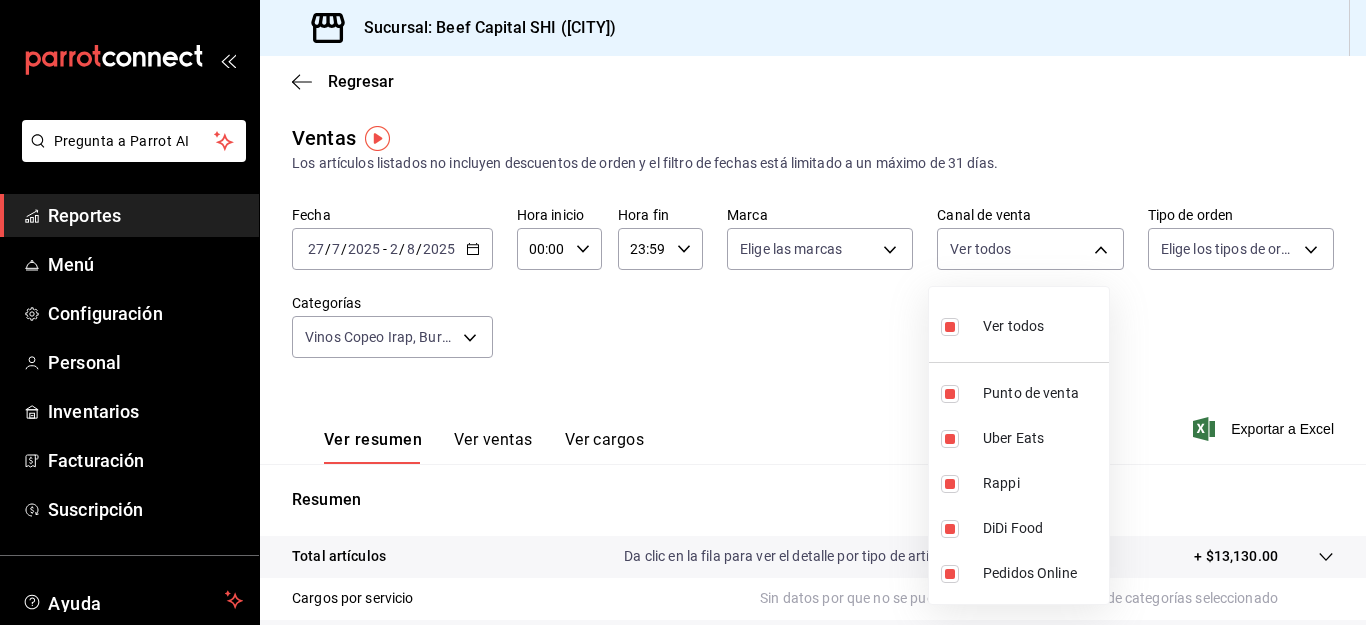 click at bounding box center [683, 312] 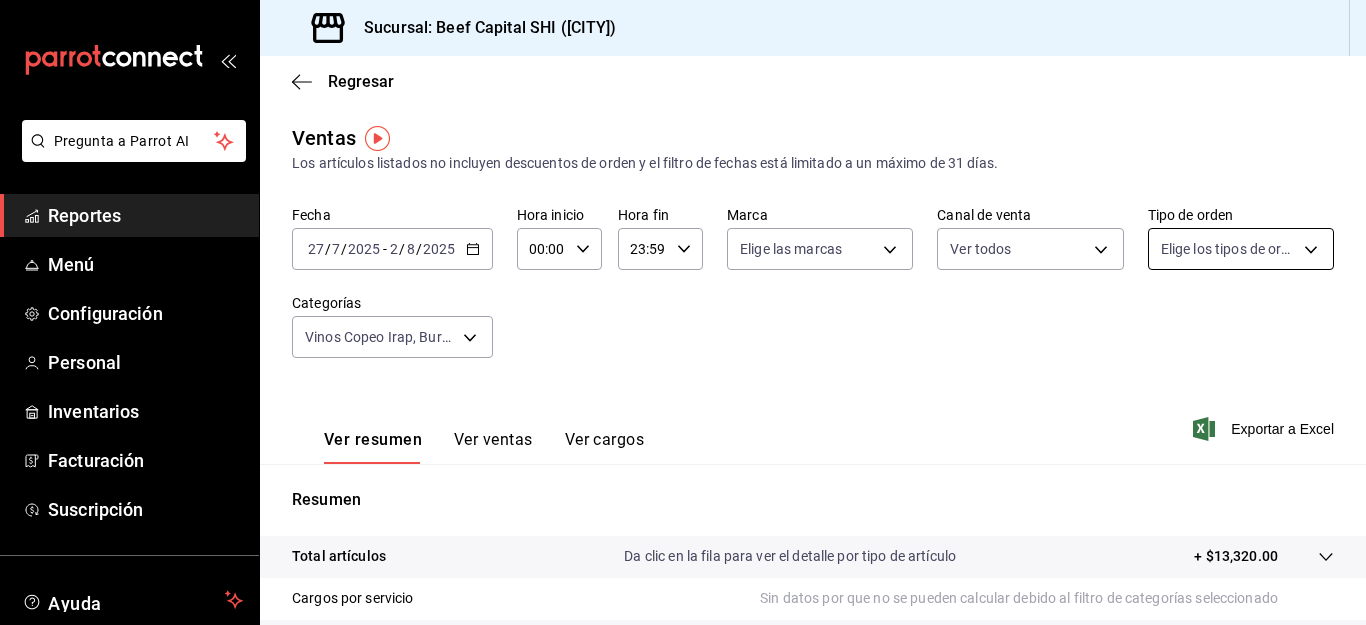 click on "Pregunta a Parrot AI Reportes   Menú   Configuración   Personal   Inventarios   Facturación   Suscripción   Ayuda Recomienda Parrot   [FIRST] [LAST]   Sugerir nueva función   Sucursal: Beef Capital SHI ([CITY]) Regresar Ventas Los artículos listados no incluyen descuentos de orden y el filtro de fechas está limitado a un máximo de 31 días. Fecha [DATE] [DAY] / [MONTH] / [YEAR] - [DATE] [DAY] / [MONTH] / [YEAR] Hora inicio 00:00 Hora inicio Hora fin 23:59 Hora fin Marca Elige las marcas Canal de venta Ver todos PARROT,UBER_EATS,RAPPI,DIDI_FOOD,ONLINE Tipo de orden Elige los tipos de orden Categorías Vinos Copeo Irap, Burbujas Irap, Blancos Mex,Port,Esp(irap), Tintos Mexico Irap, Tintos Españoles Irap, Irapuato Vinos Menú, USA tintos, Tintos Mexicanos, Tintos Españoles, Tintos argentinos, Portugal Aguja, Italianos tintos, Espumosos y Champaña - España, Chile tintos, Blancos españoles, Blancos argentinos, Australia tinto, Vino por Copeo Ver resumen Ver ventas Ver cargos Exportar a Excel Resumen Venta bruta" at bounding box center [683, 312] 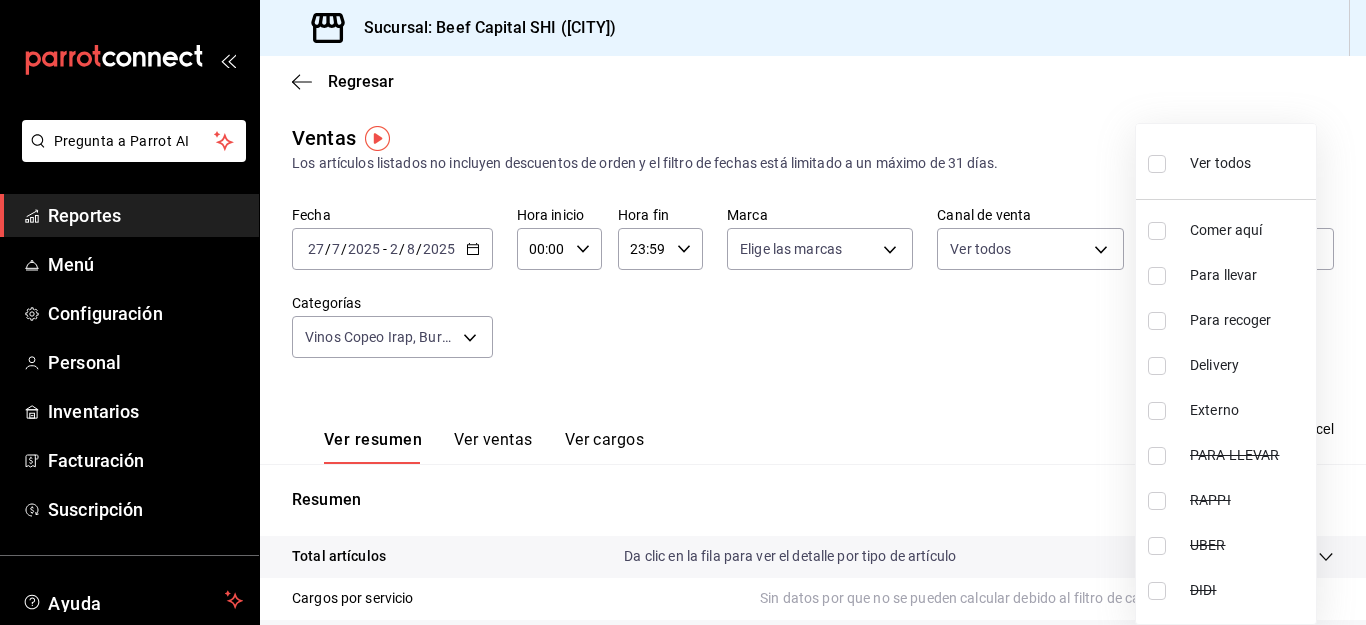 click at bounding box center (1157, 164) 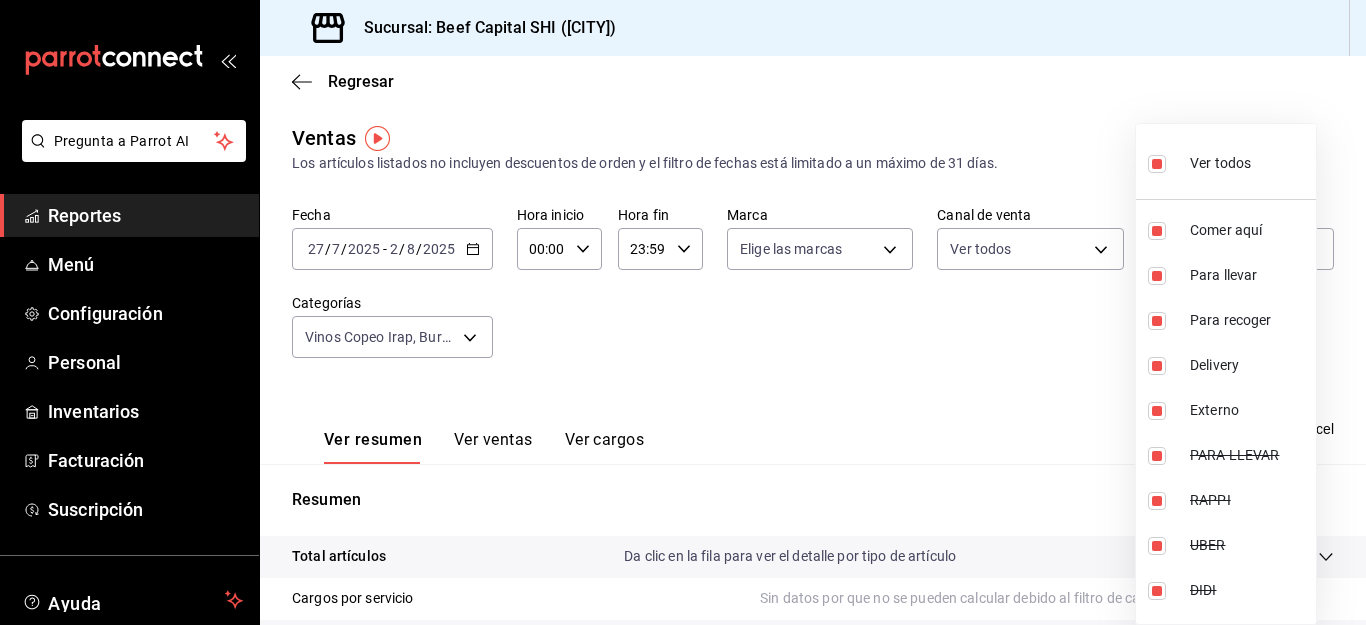 click at bounding box center (683, 312) 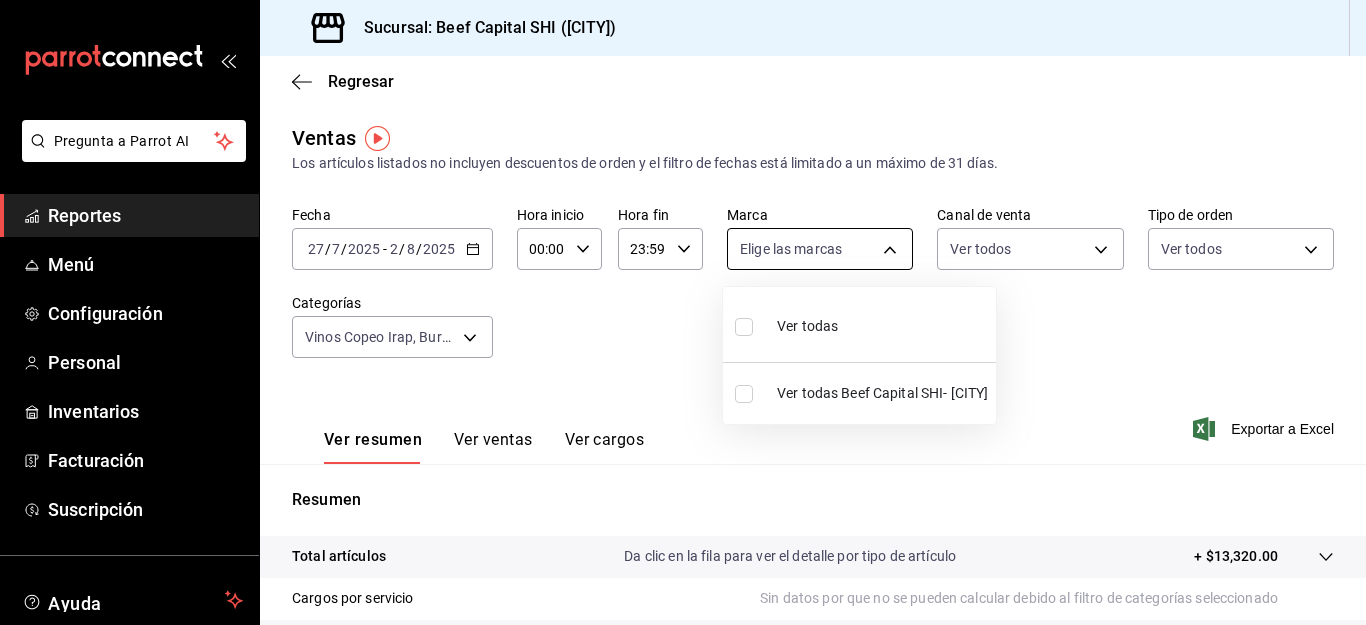 click on "Pregunta a Parrot AI Reportes   Menú   Configuración   Personal   Inventarios   Facturación   Suscripción   Ayuda Recomienda Parrot   [FIRST] [LAST]   Sugerir nueva función   Sucursal: Beef Capital SHI ([CITY]) Regresar Ventas Los artículos listados no incluyen descuentos de orden y el filtro de fechas está limitado a un máximo de 31 días. Fecha [DATE] [DAY] / [MONTH] / [YEAR] - [DATE] [DAY] / [MONTH] / [YEAR] Hora inicio 00:00 Hora inicio Hora fin 23:59 Hora fin Marca Elige las marcas Canal de venta Ver todos PARROT,UBER_EATS,RAPPI,DIDI_FOOD,ONLINE Tipo de orden Ver todos f0dc0ac1-6073-4fdc-a840-2403026703dd,0f8ba289-97a1-4f04-8ca0-15d5a03158af,a05fda08-5405-49a0-86f2-e5b9a7b6f423,5d923bae-fe21-4894-85d6-7d0342c1d121,EXTERNAL,c71ec097-2248-488e-a32e-8de3f5a3b432,904d68f3-fd54-489f-bdb1-85ac294009fe,13f89c97-69b9-4d8b-907e-b006cb267a61,654ceeca-3ffc-43d3-bab0-ddce0218ccf5,b5913b80-8220-4dbe-9dc2-244c1fe3f3b9 Categorías Ver resumen Ver ventas Ver cargos Exportar a Excel Resumen Total artículos + $13,320.00" at bounding box center (683, 312) 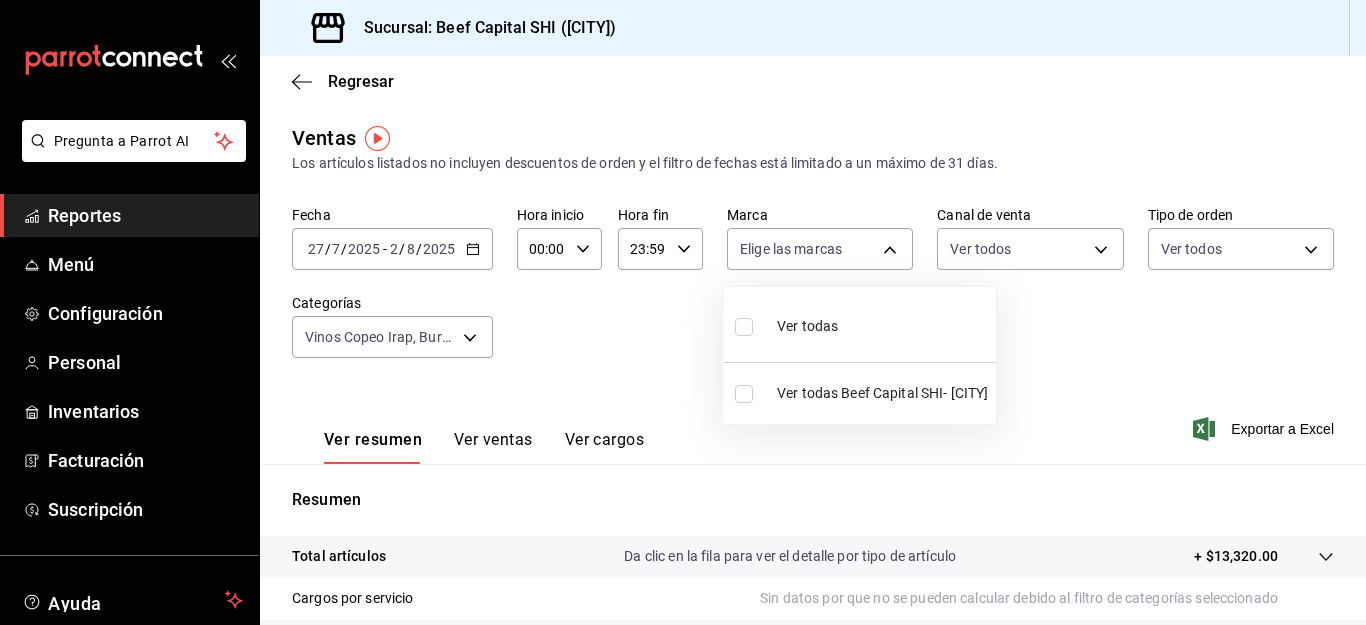 click at bounding box center (744, 394) 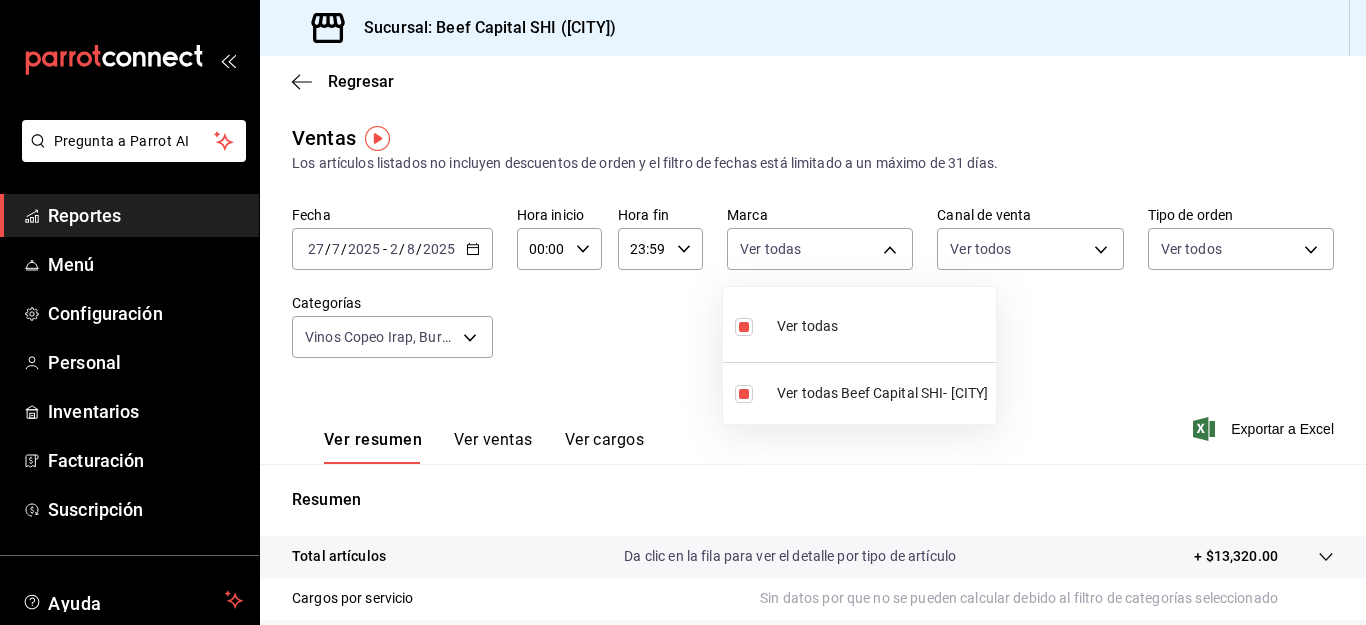 click at bounding box center (683, 312) 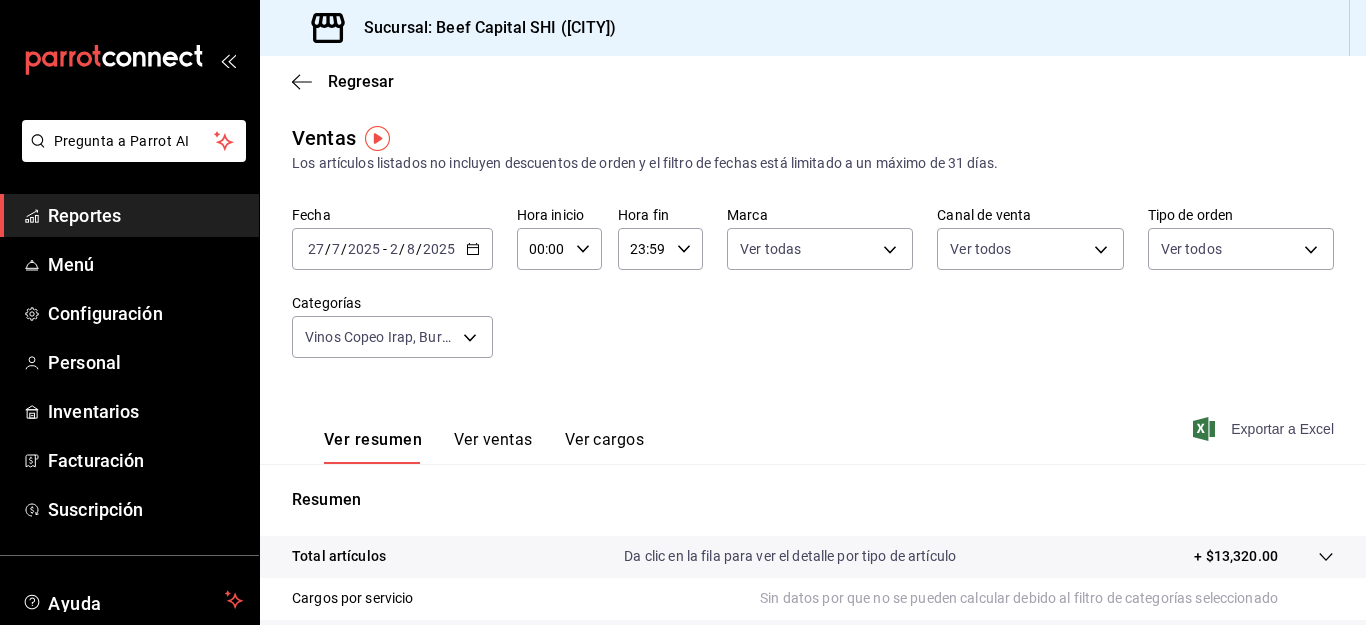 click on "Exportar a Excel" at bounding box center [1265, 429] 